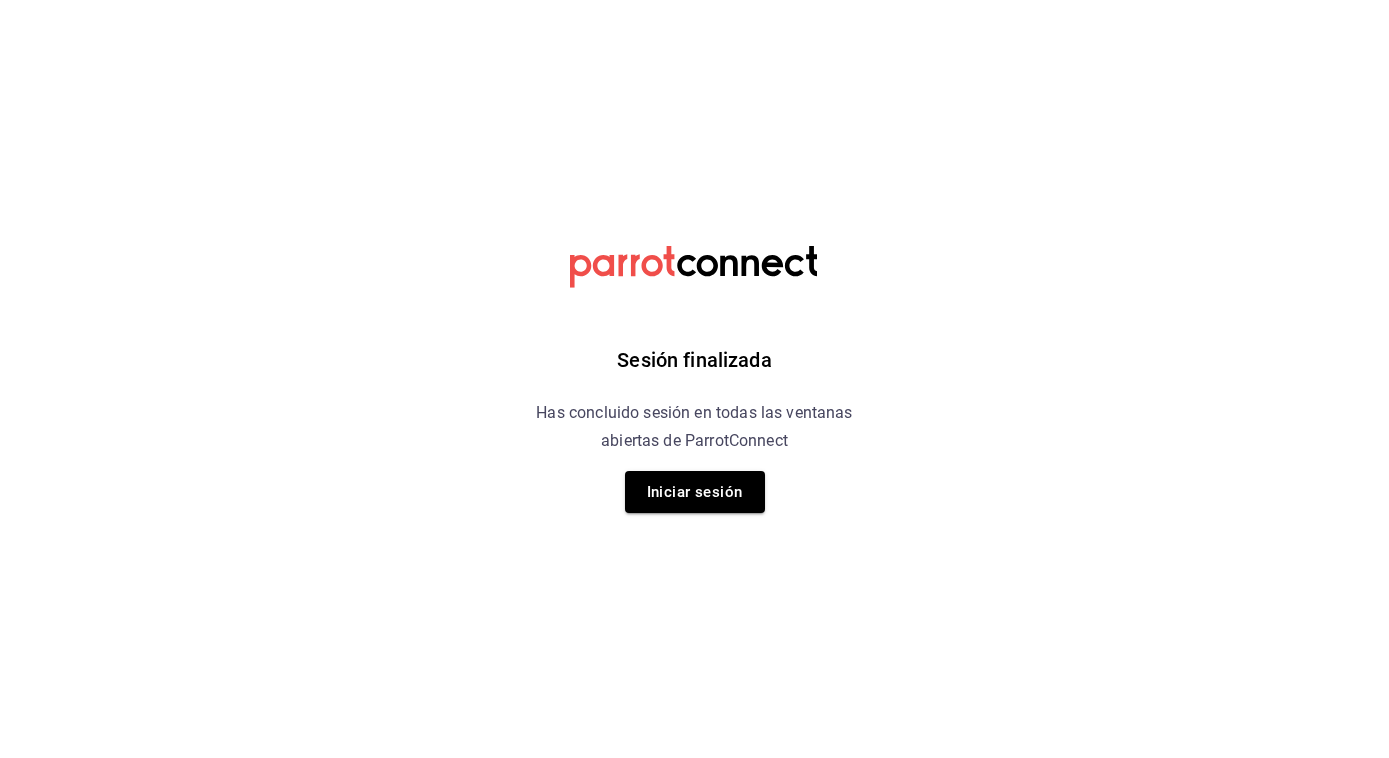 scroll, scrollTop: 0, scrollLeft: 0, axis: both 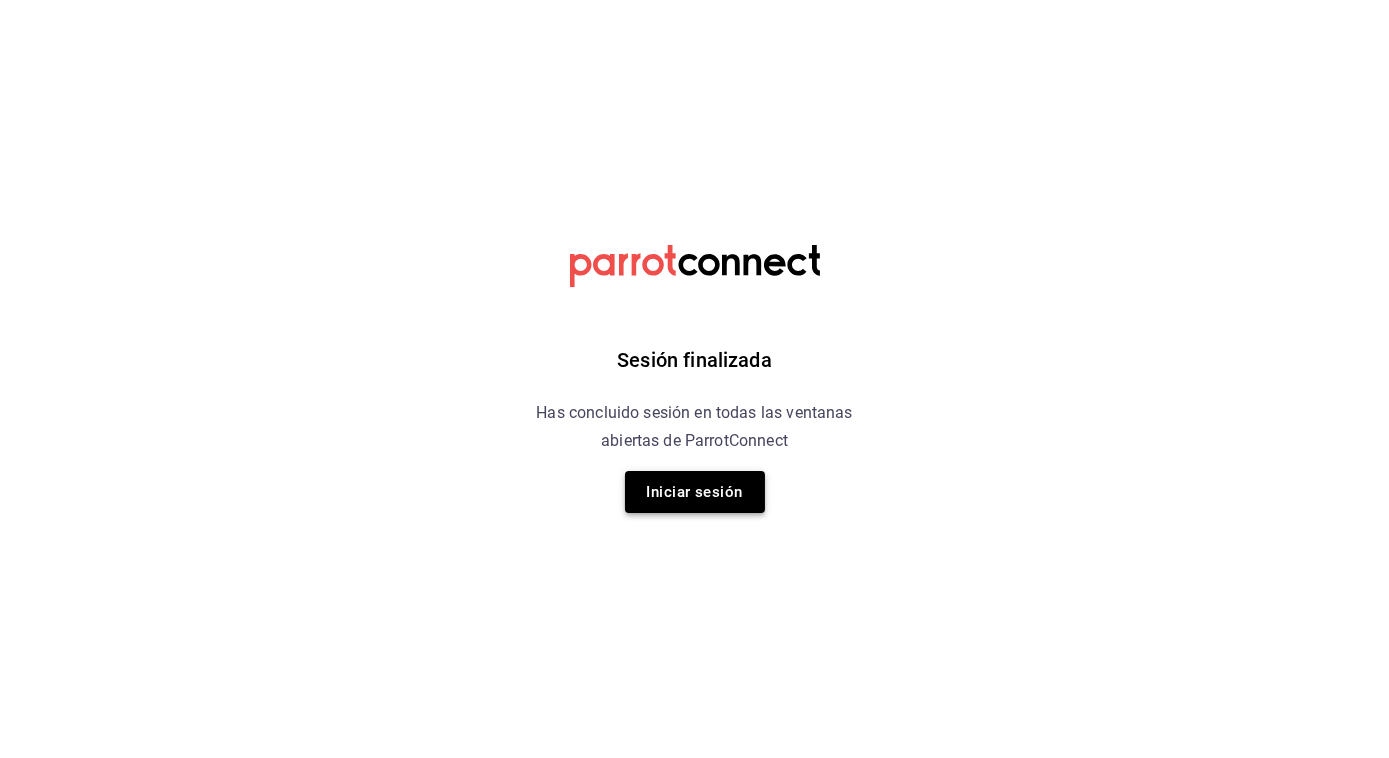 click on "Iniciar sesión" at bounding box center (695, 492) 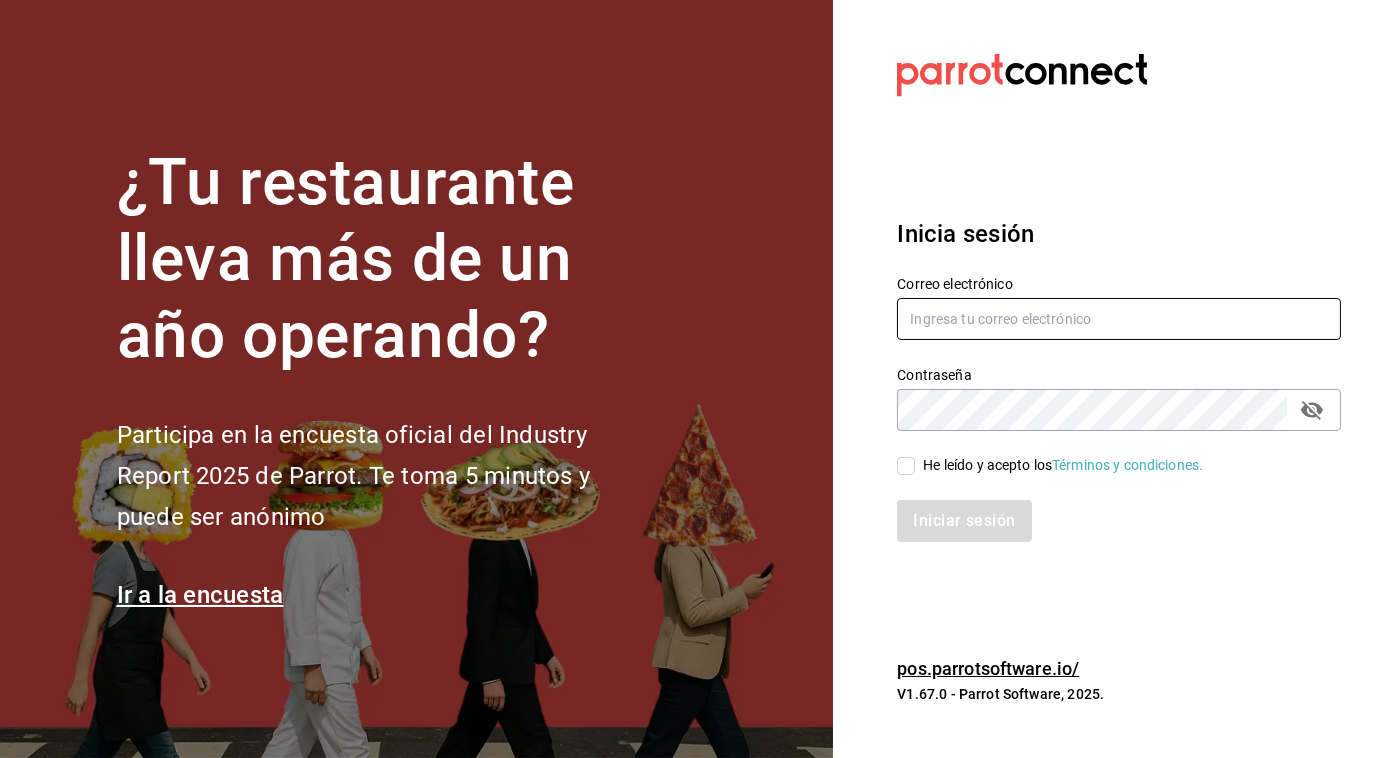 click at bounding box center (1119, 319) 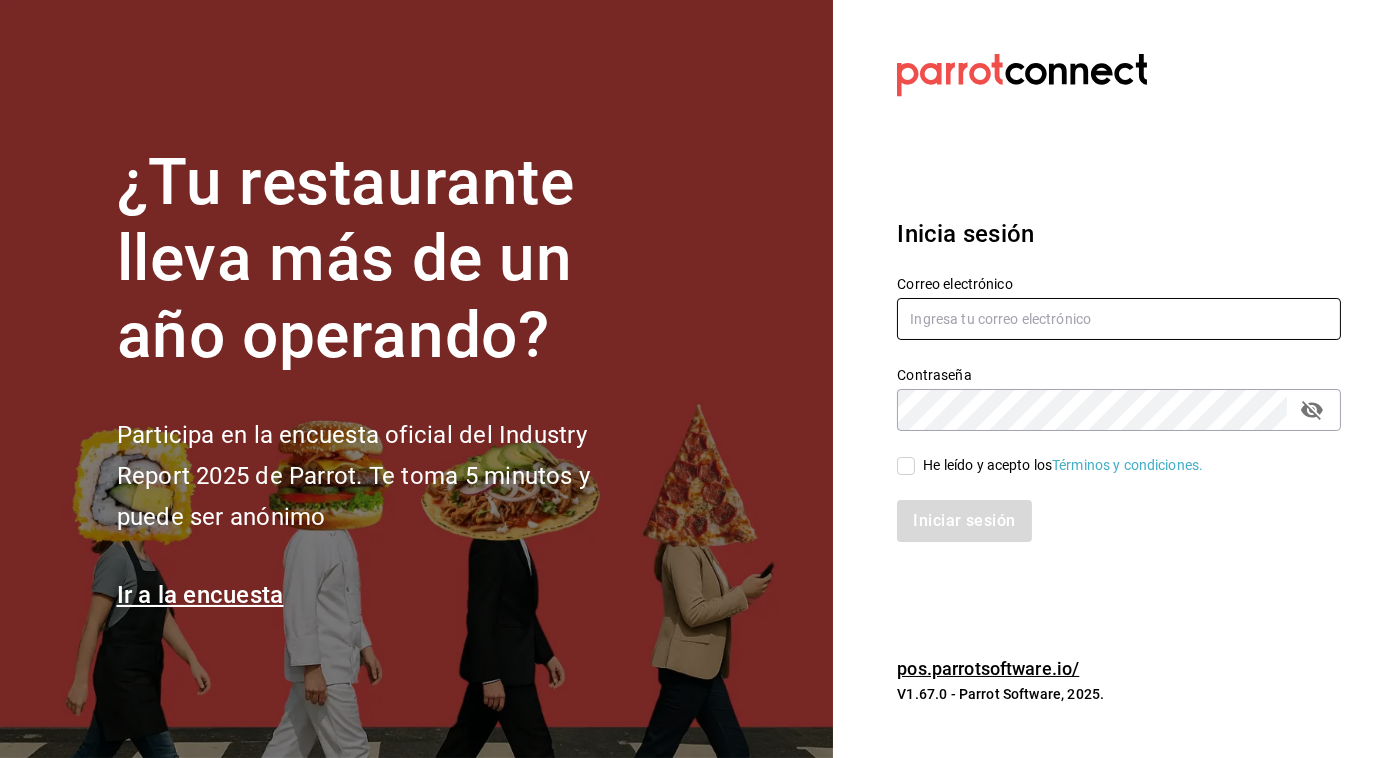 type on "[USERNAME]@example.com" 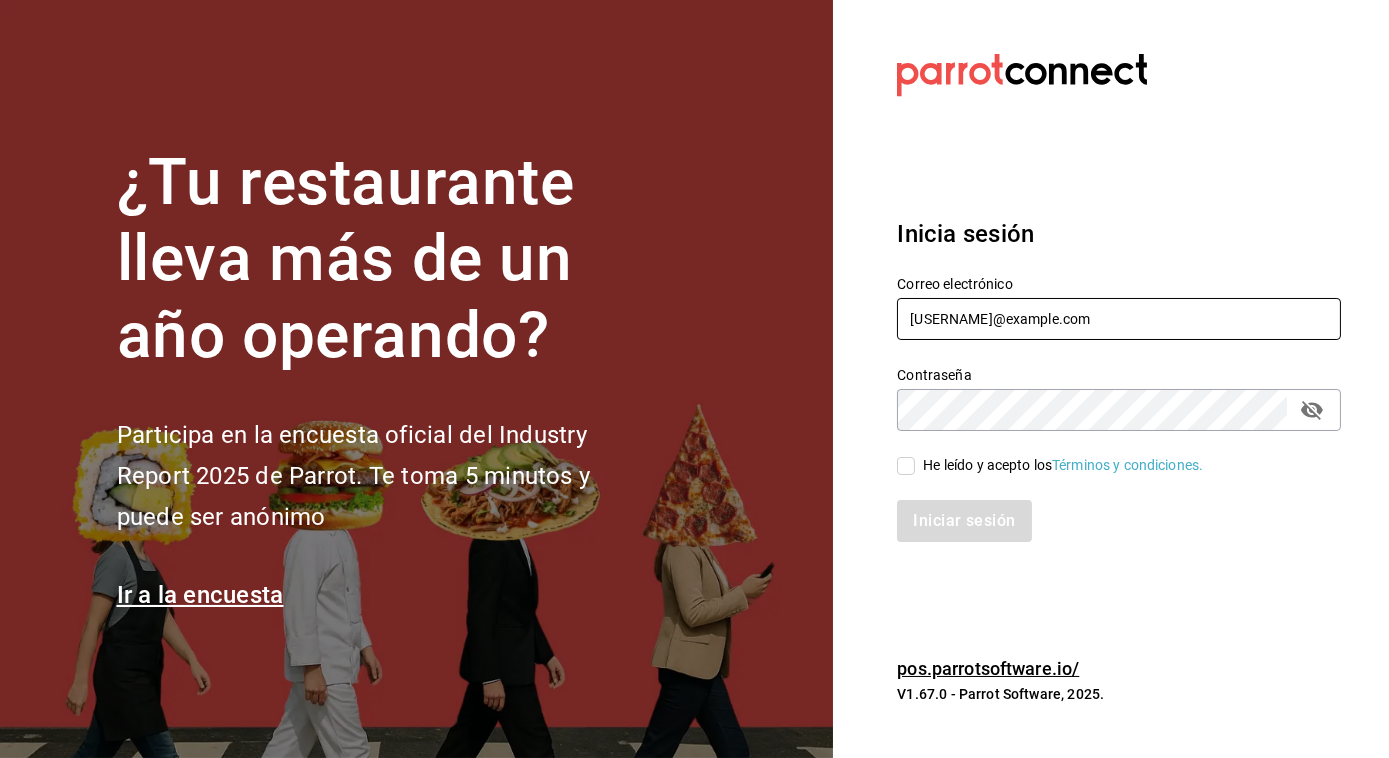 click on "[USERNAME]@example.com" at bounding box center (1119, 319) 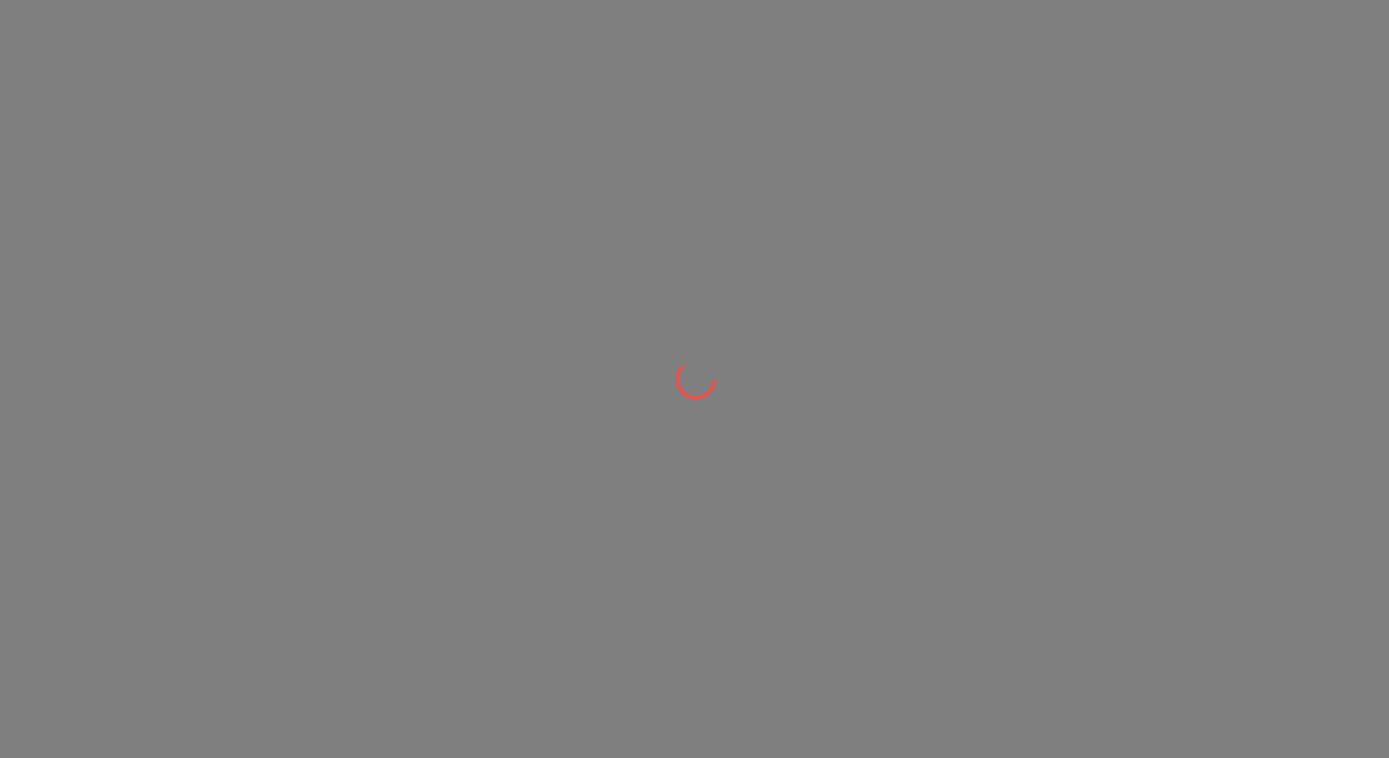 scroll, scrollTop: 0, scrollLeft: 0, axis: both 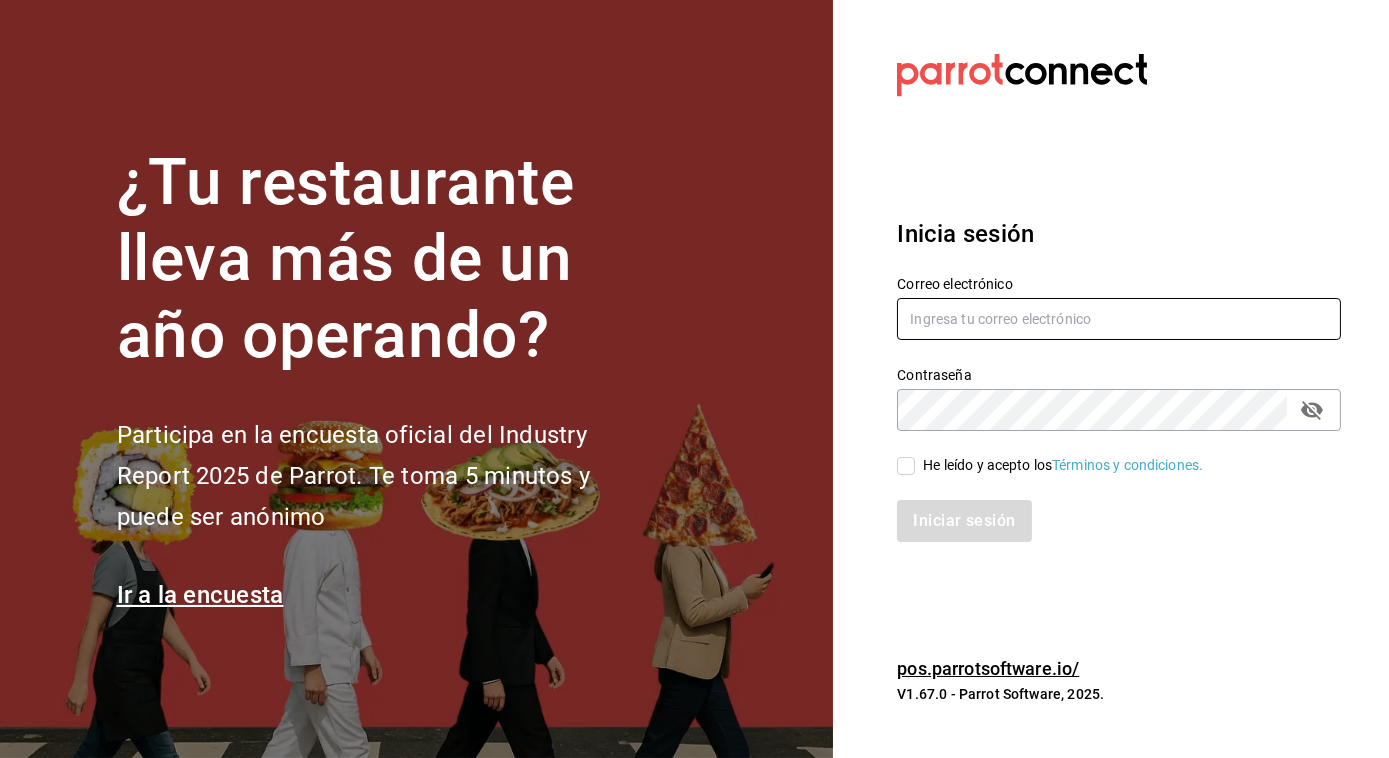 click at bounding box center (1119, 319) 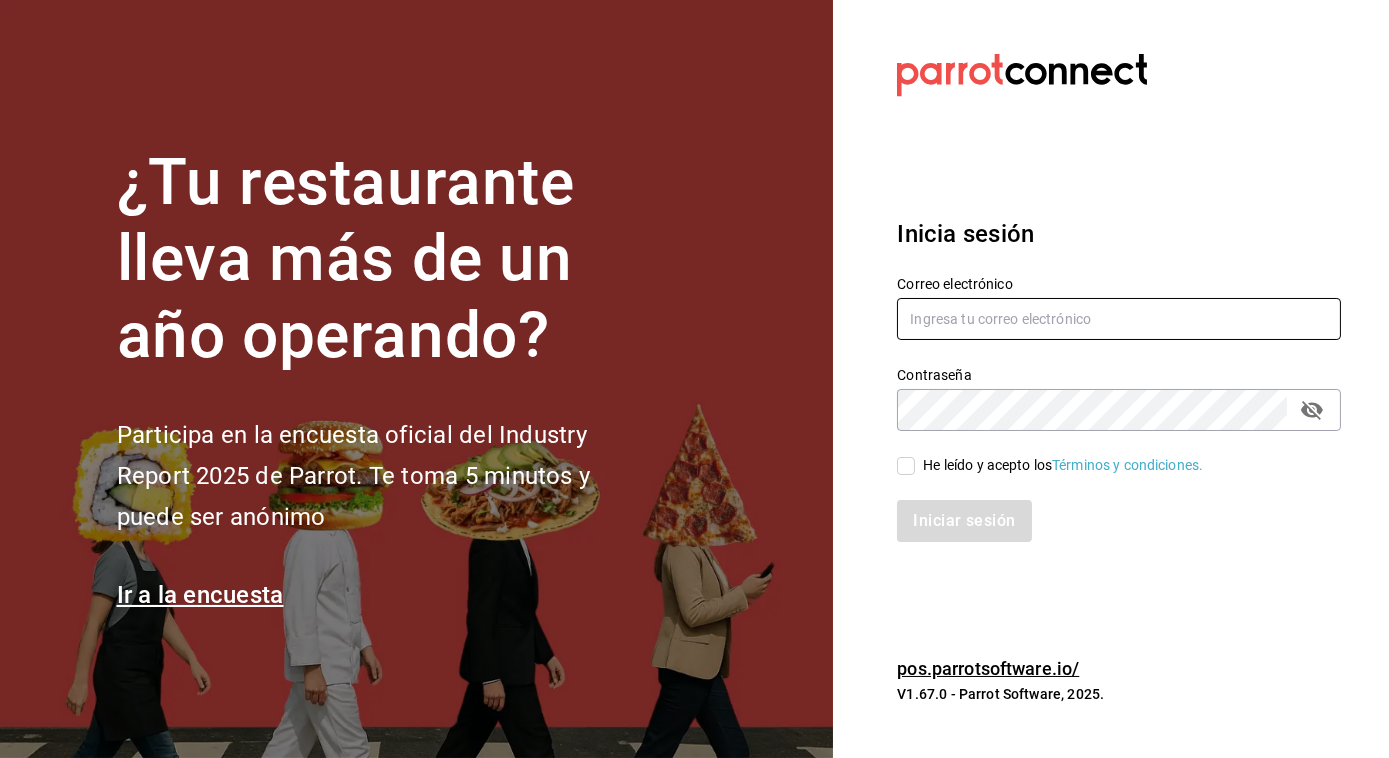 type on "[USERNAME]@example.com" 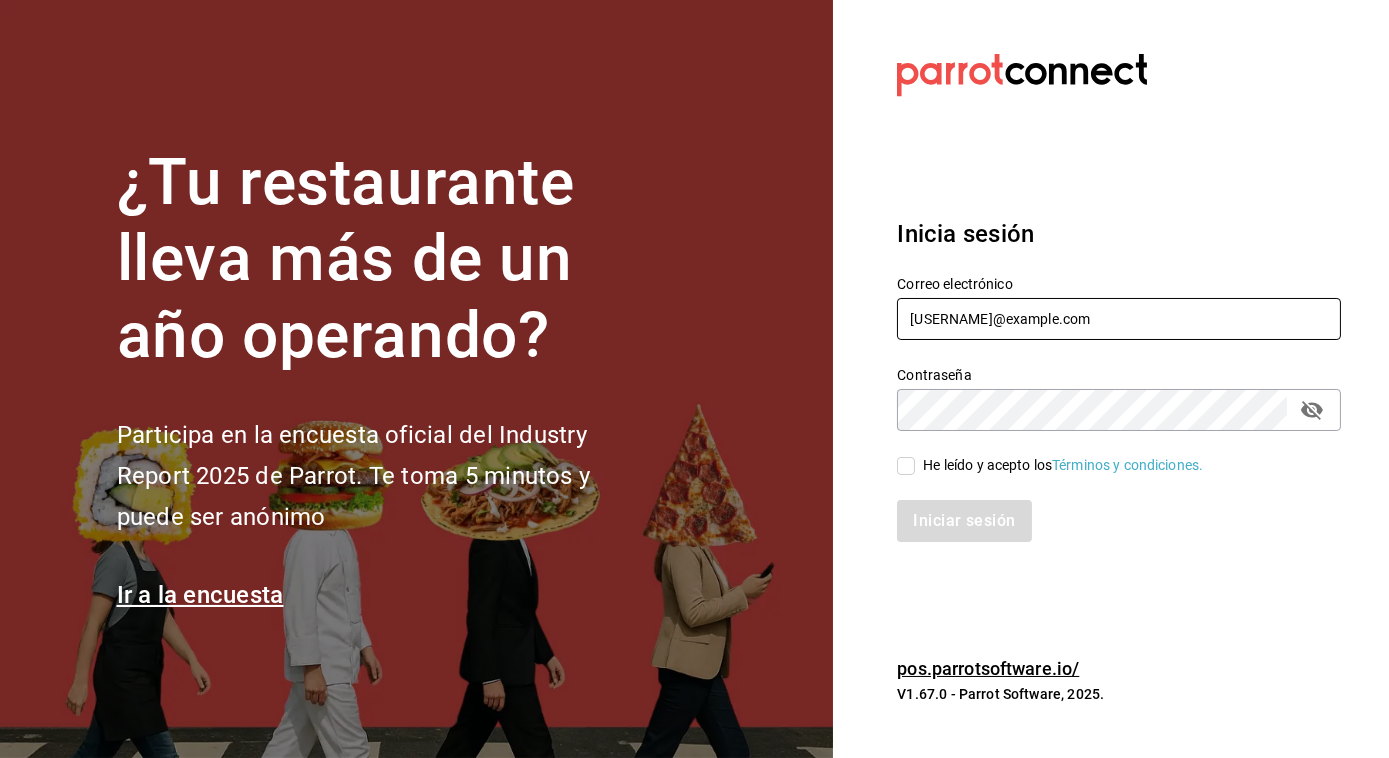 click 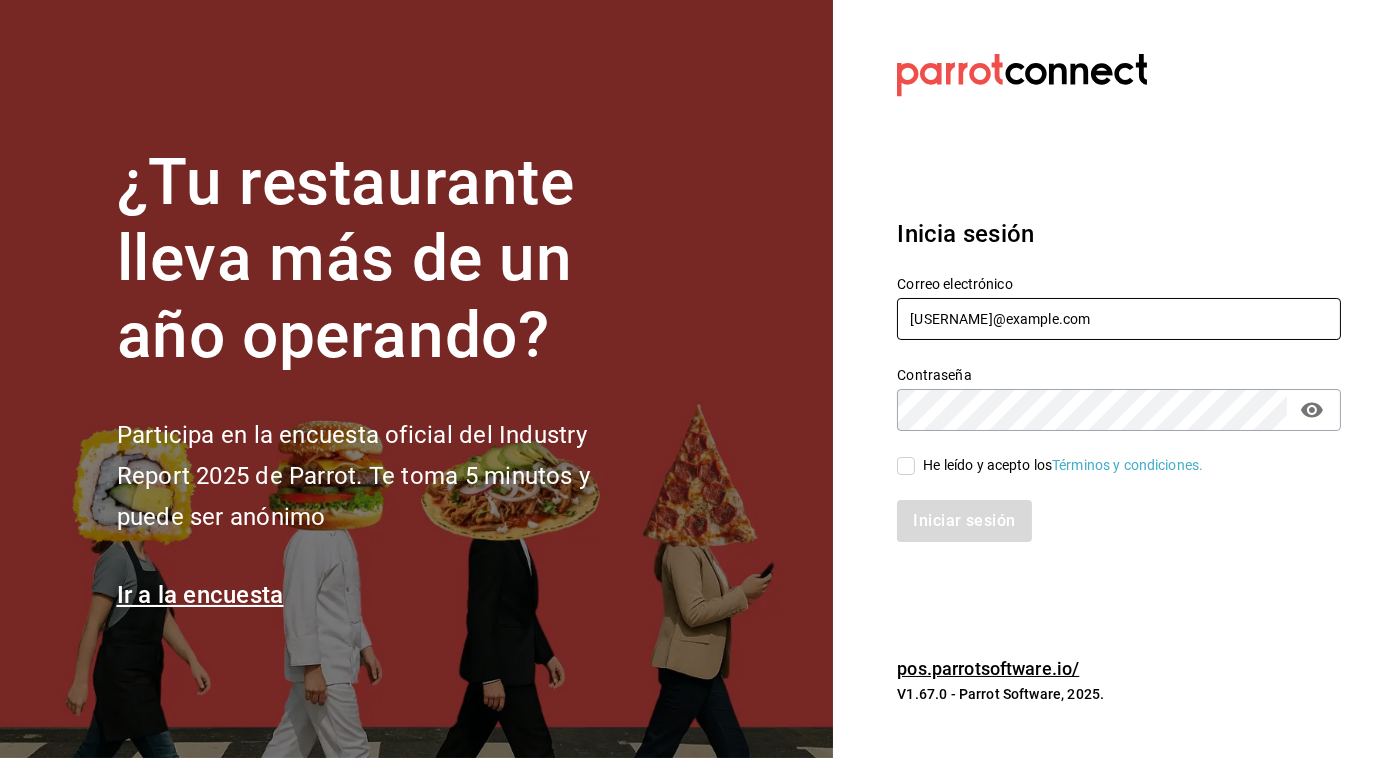 click 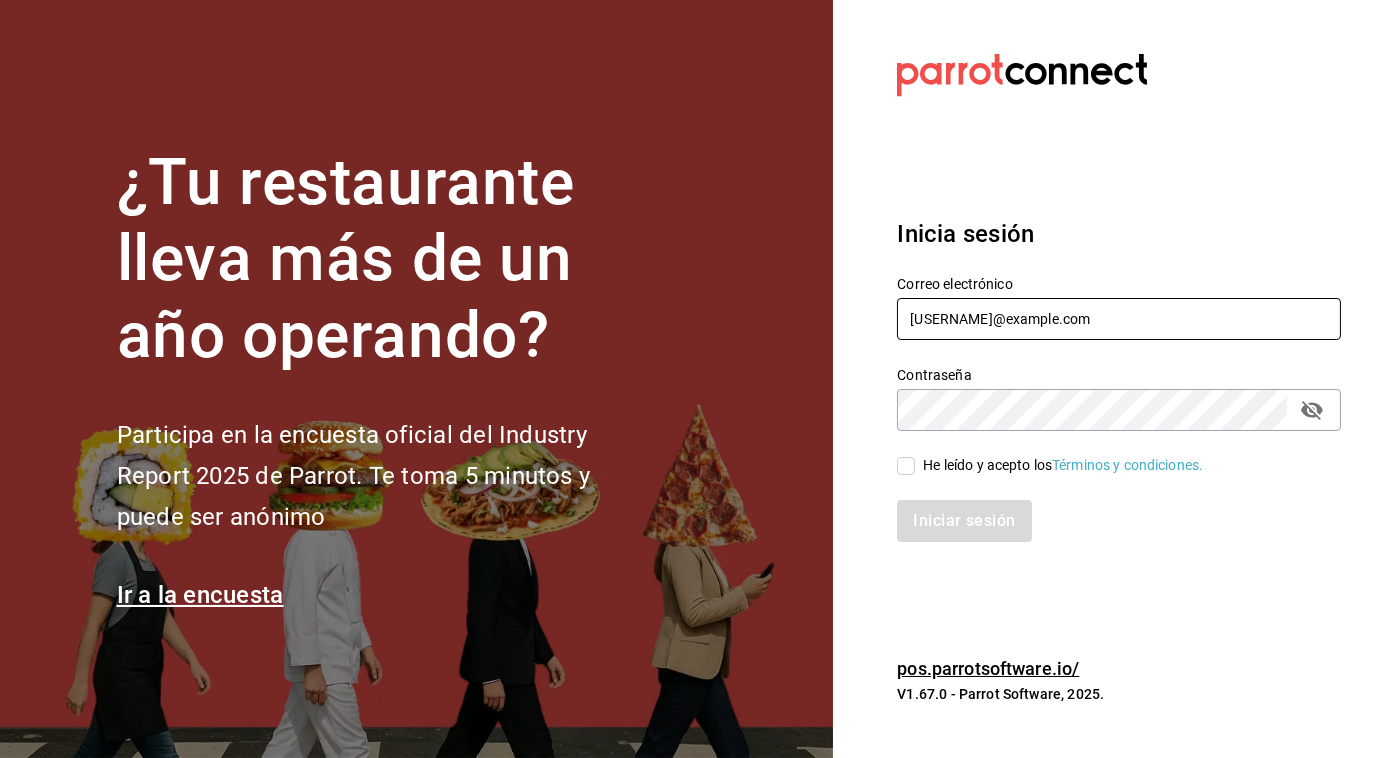 click on "[USERNAME]@example.com" at bounding box center (1119, 319) 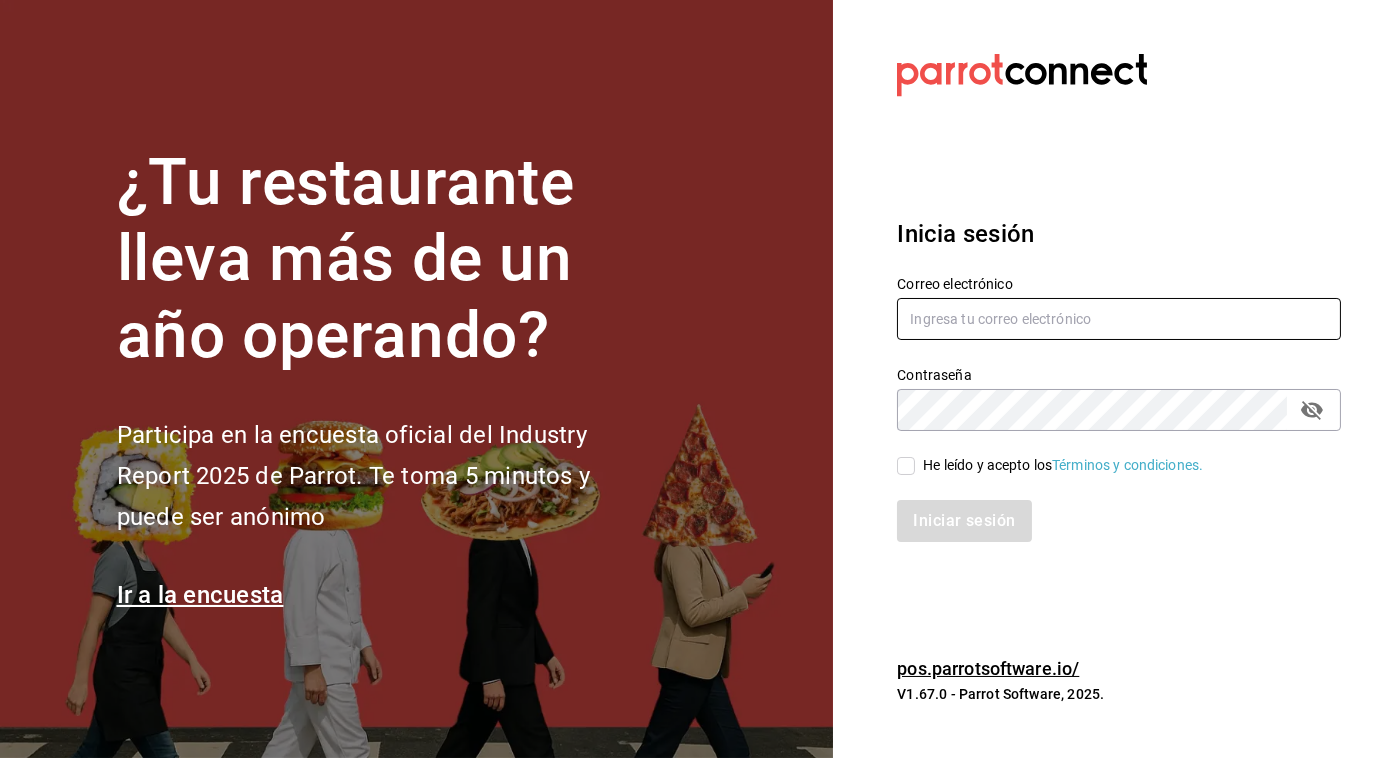 click at bounding box center (1119, 319) 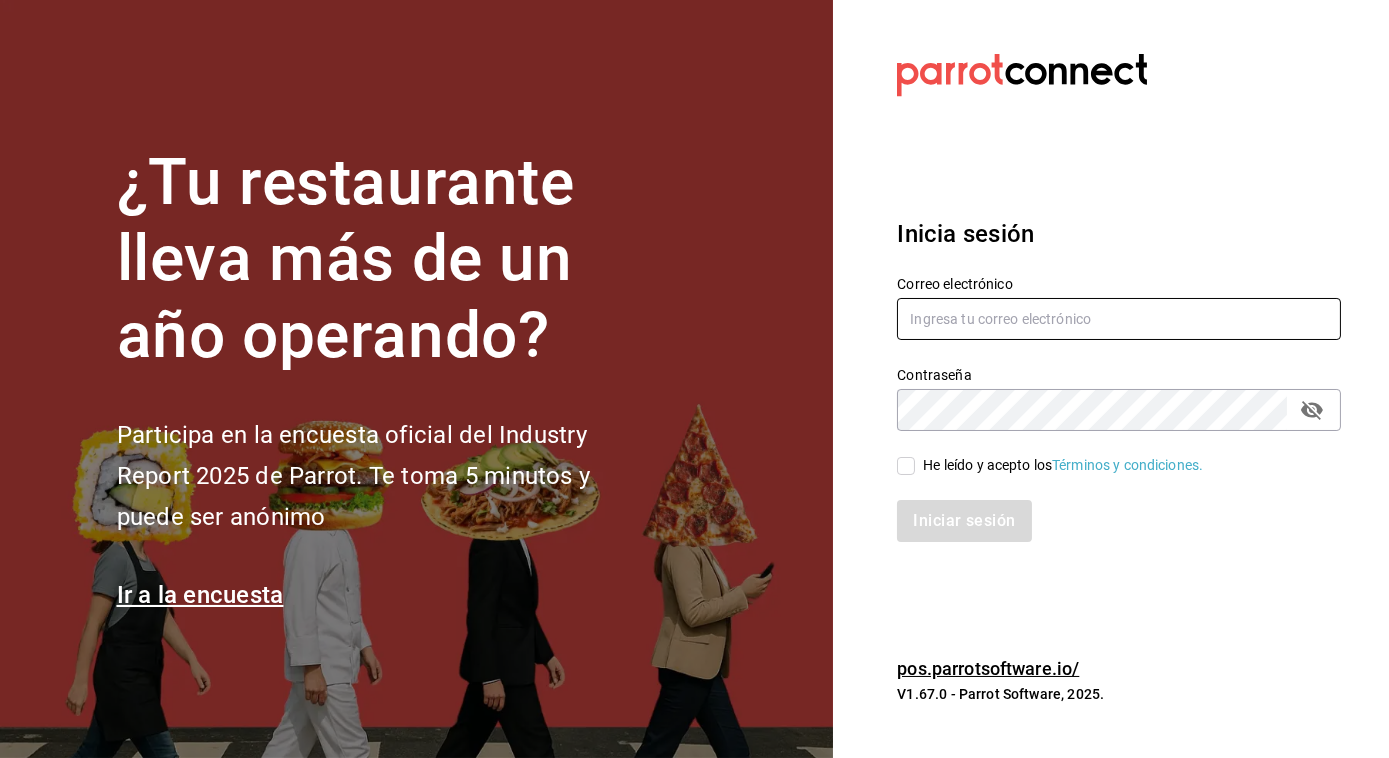 type on "[USERNAME]@example.com" 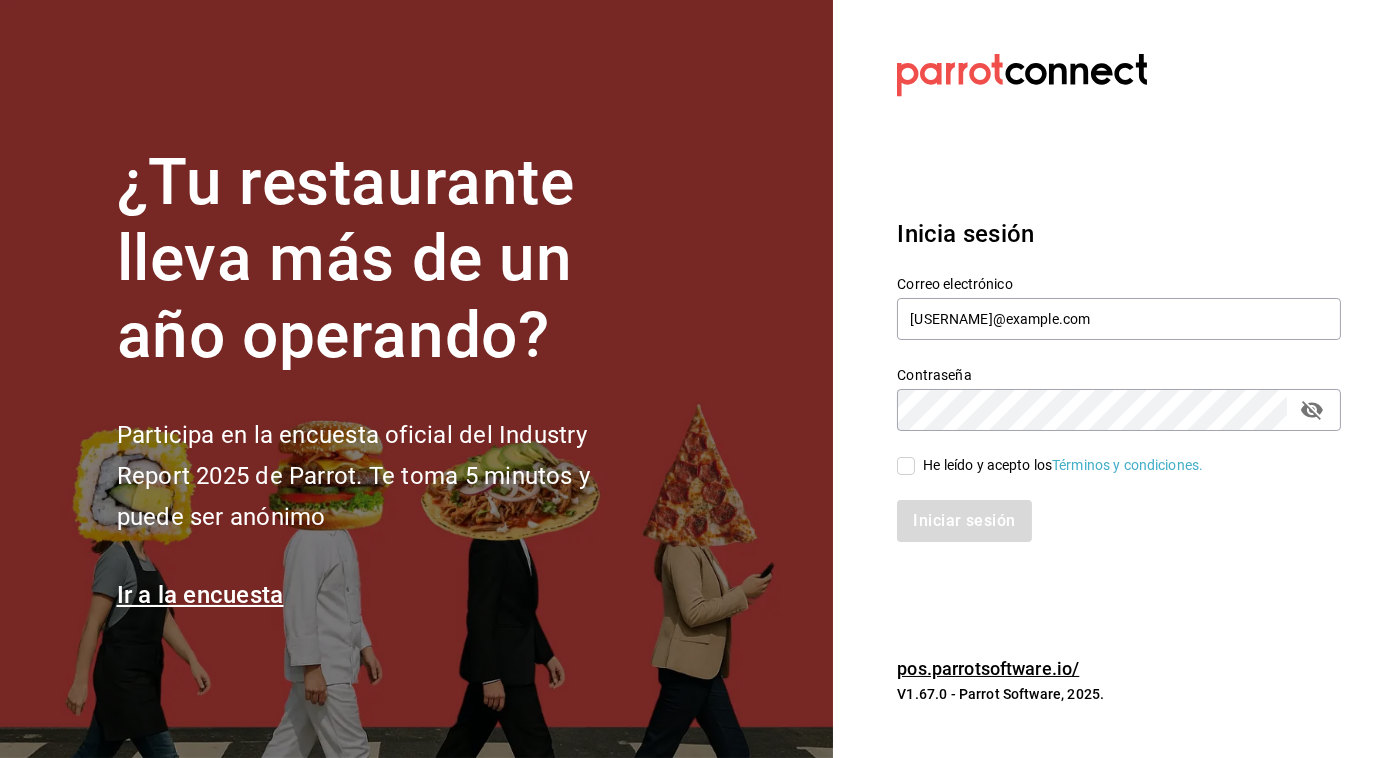 click on "He leído y acepto los  Términos y condiciones." at bounding box center [906, 466] 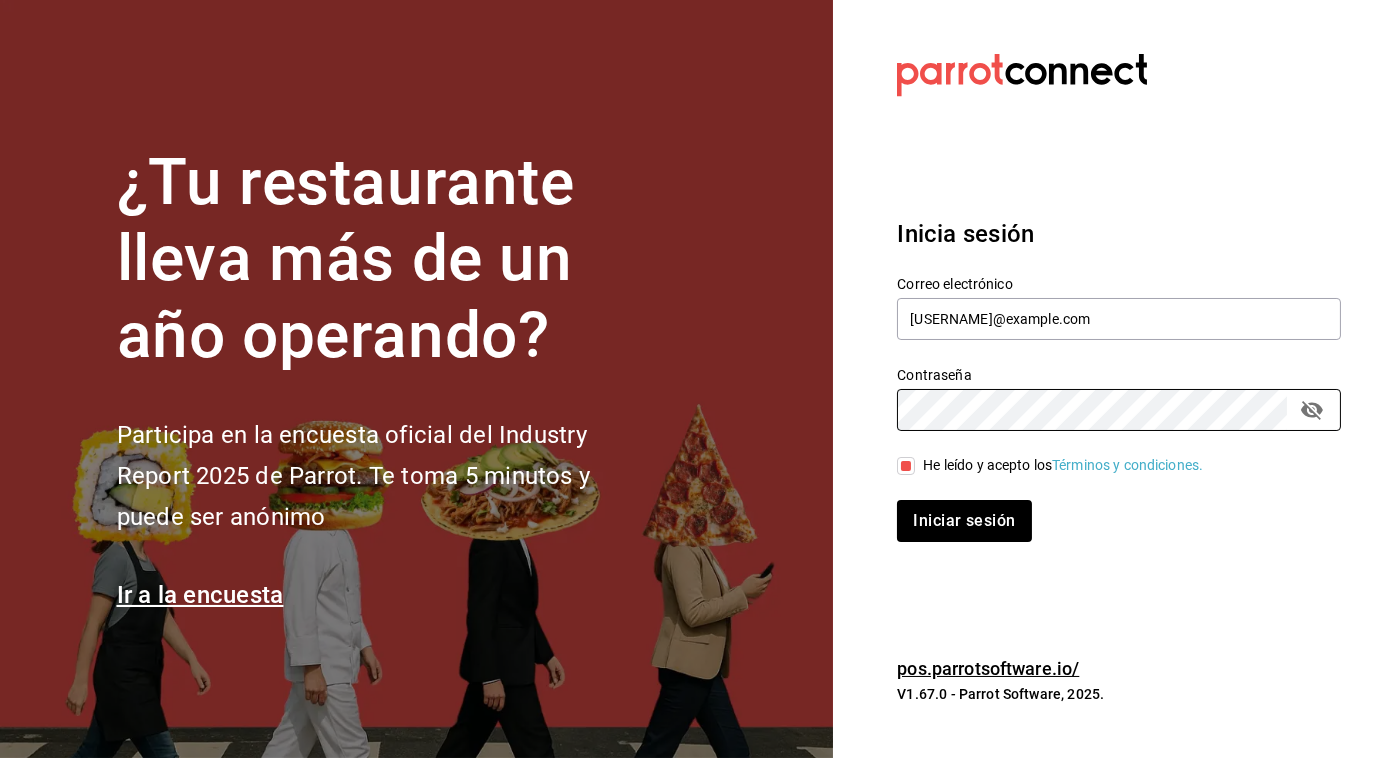 click on "Contraseña" at bounding box center [1119, 410] 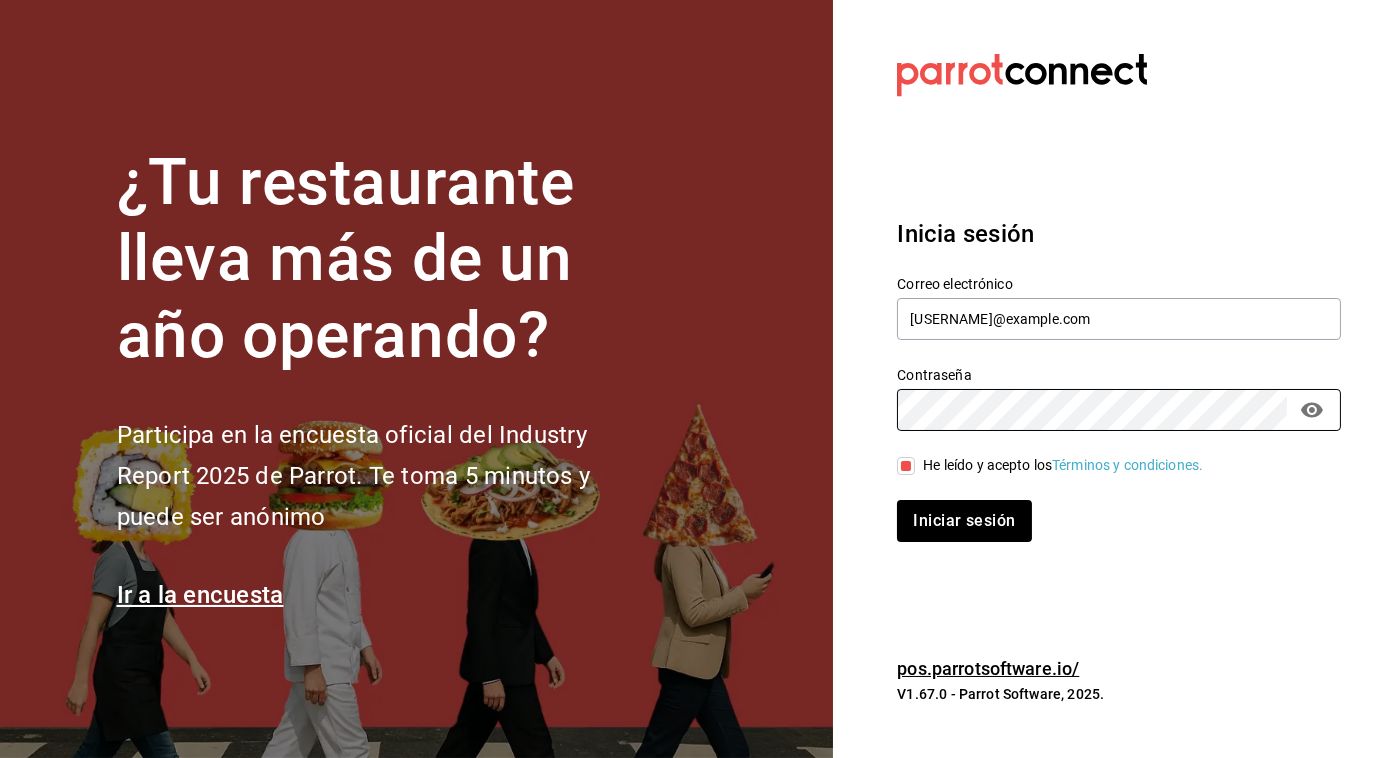 click at bounding box center (1312, 410) 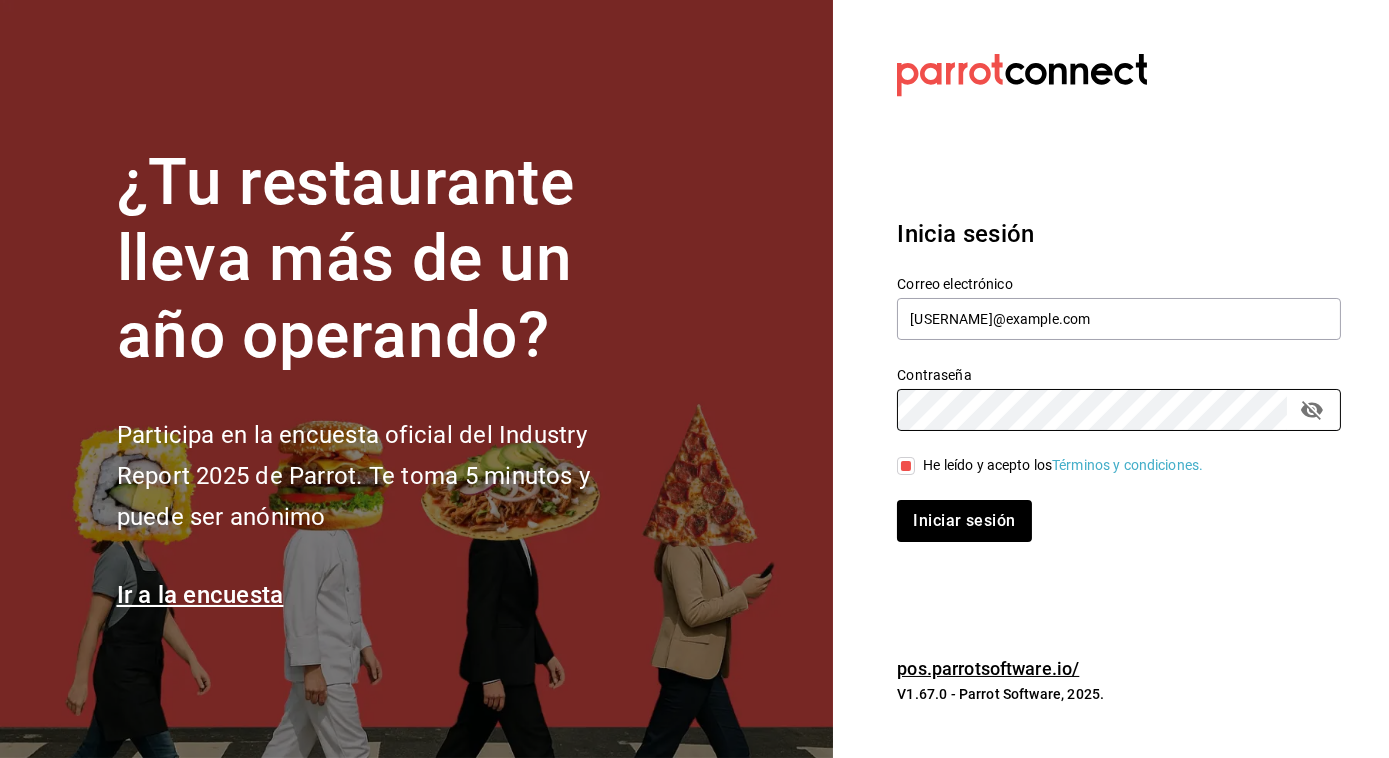 click on "Iniciar sesión" at bounding box center (964, 521) 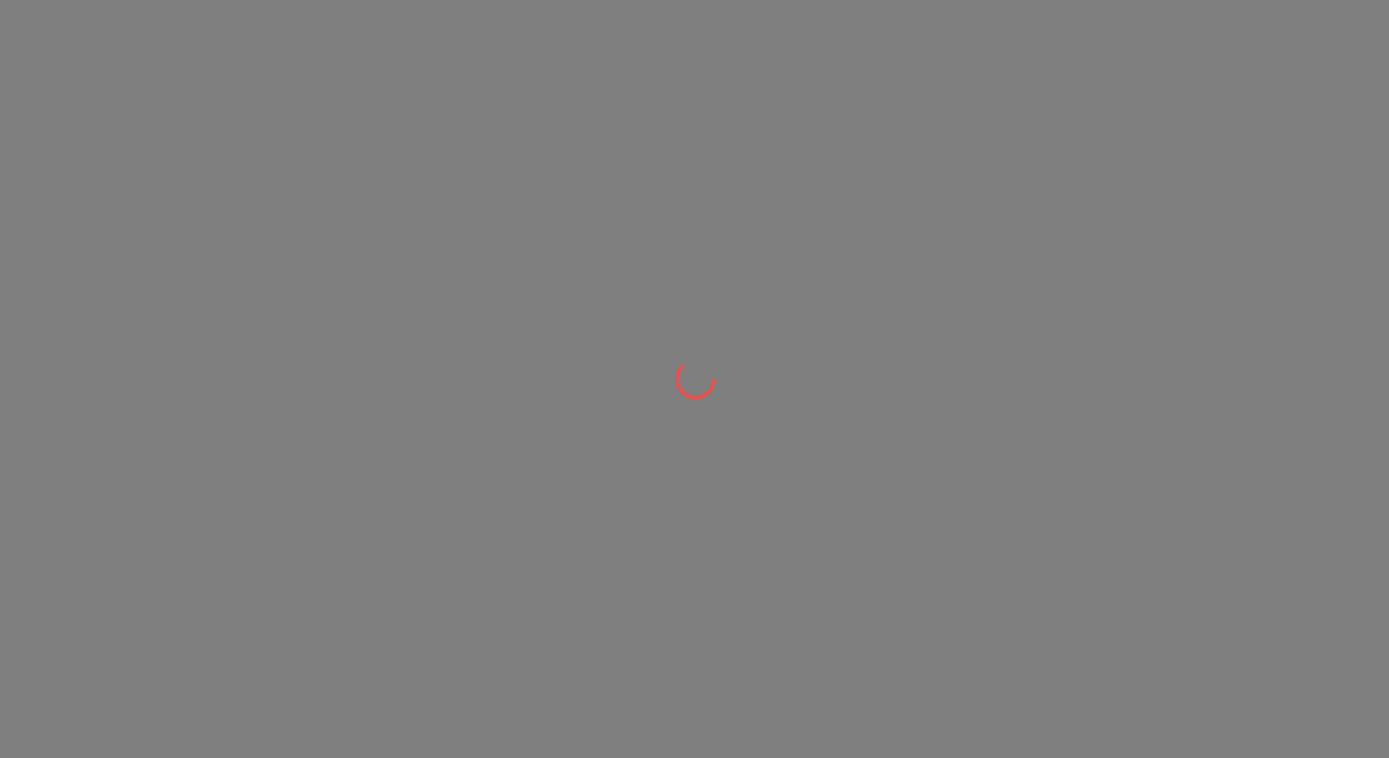 scroll, scrollTop: 0, scrollLeft: 0, axis: both 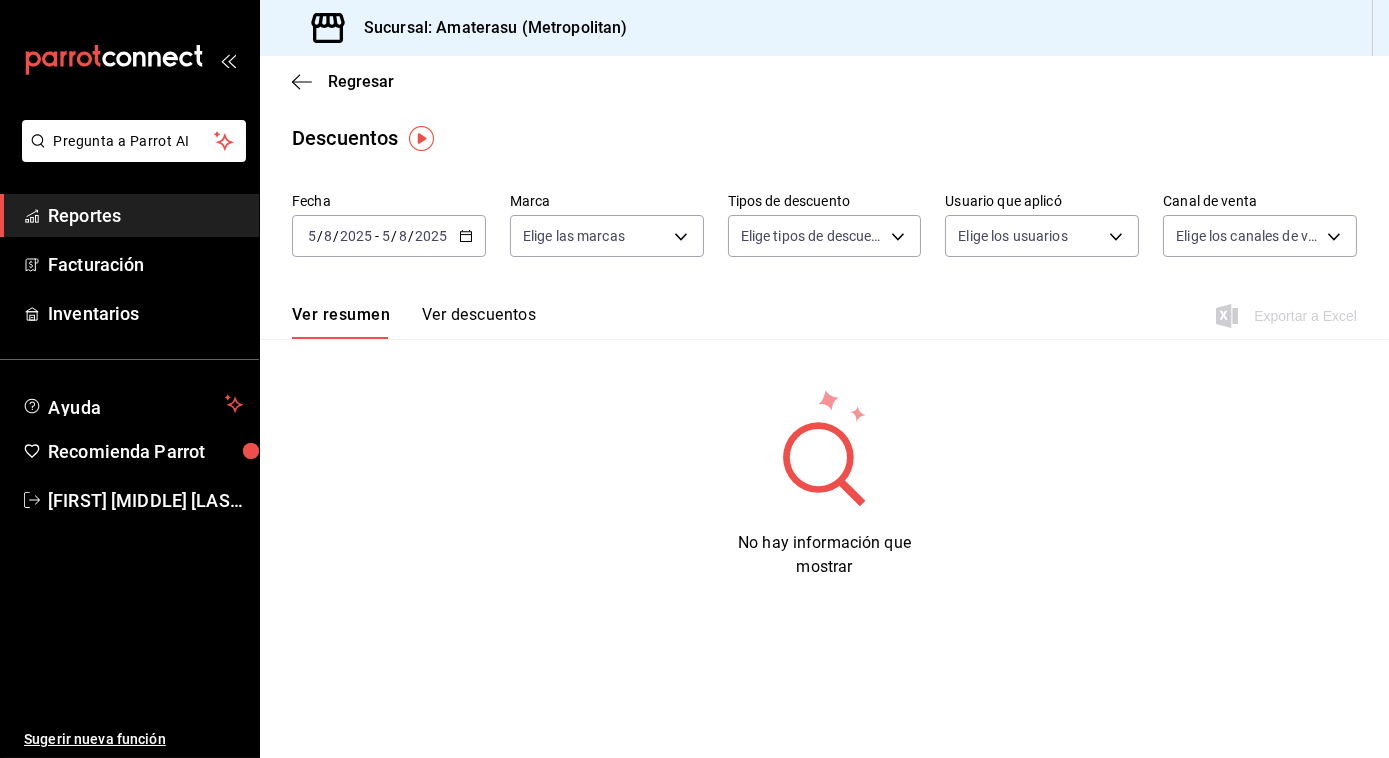 click on "2025-08-05 5 / 8 / 2025 - 2025-08-05 5 / 8 / 2025" at bounding box center (389, 236) 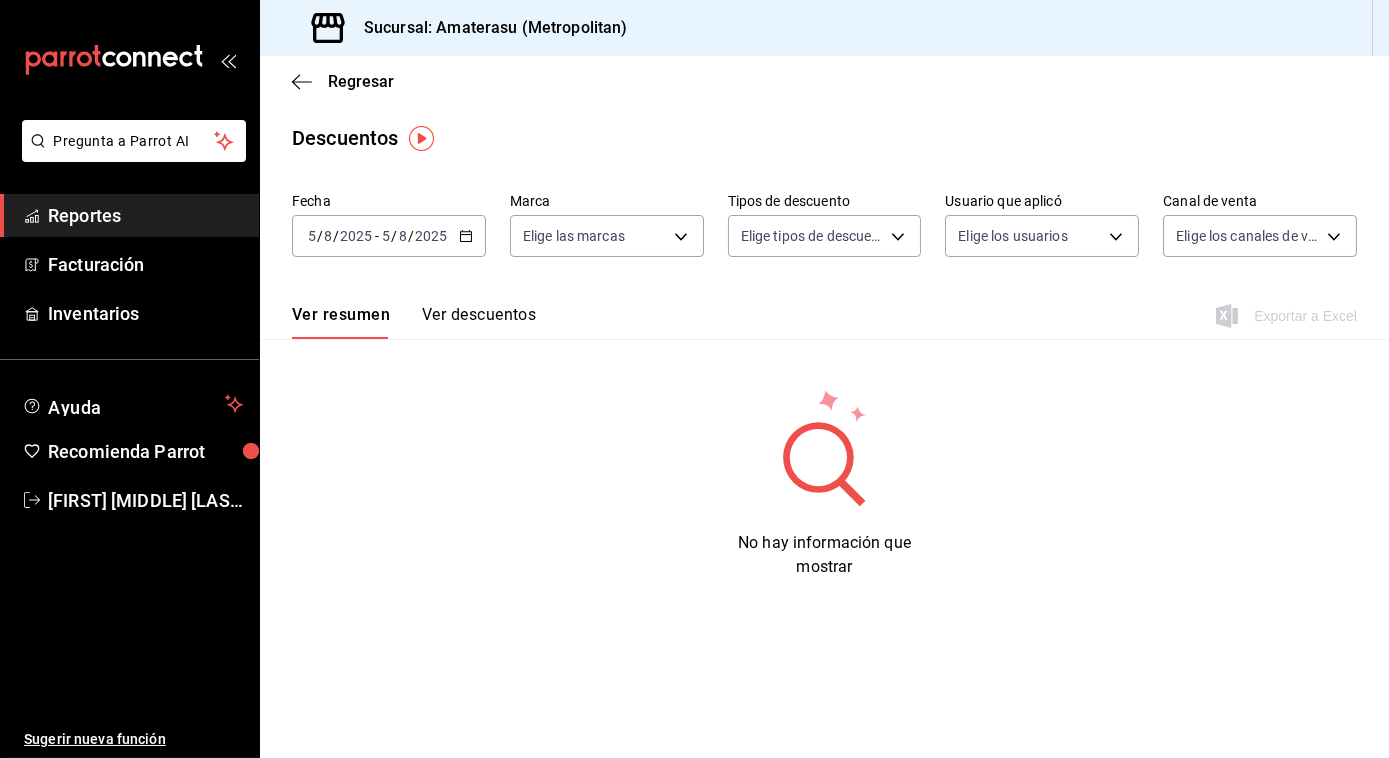 click 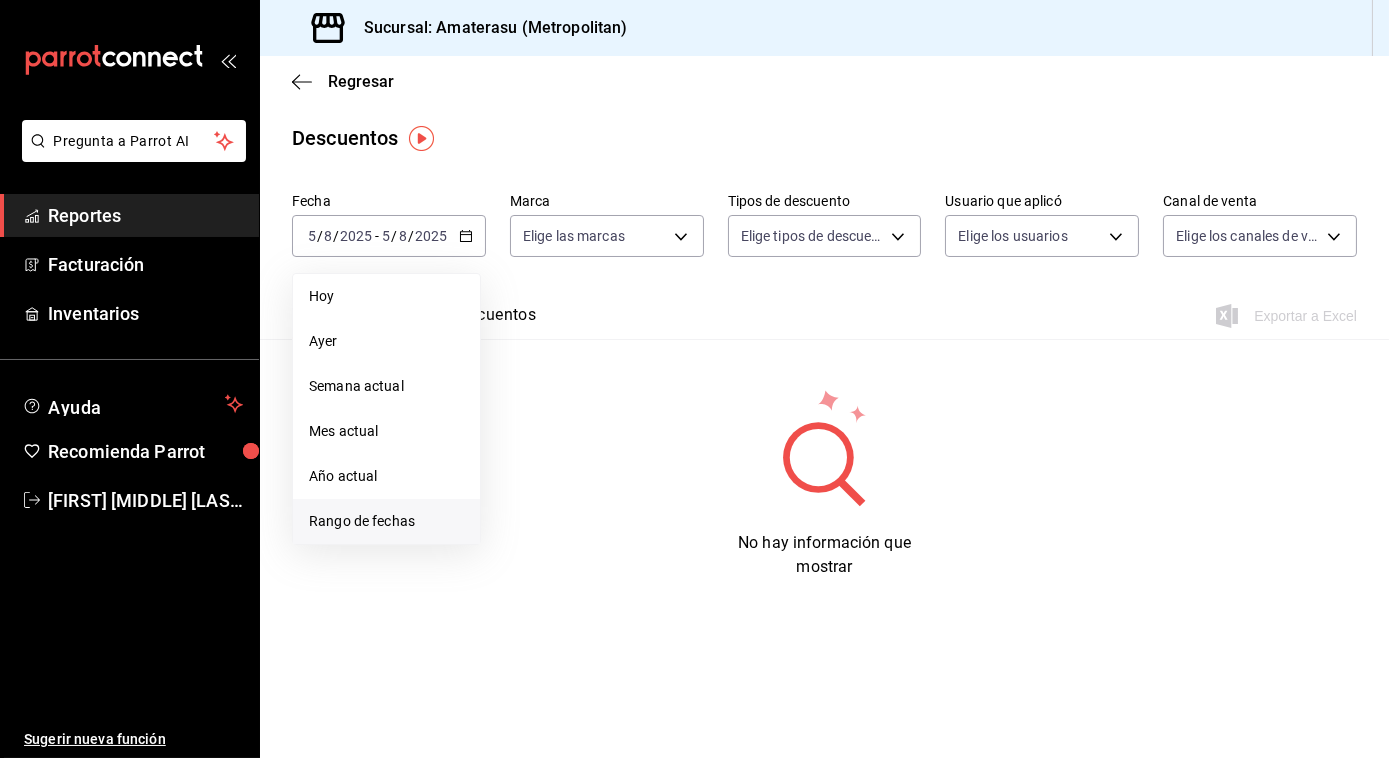 click on "Rango de fechas" at bounding box center [386, 521] 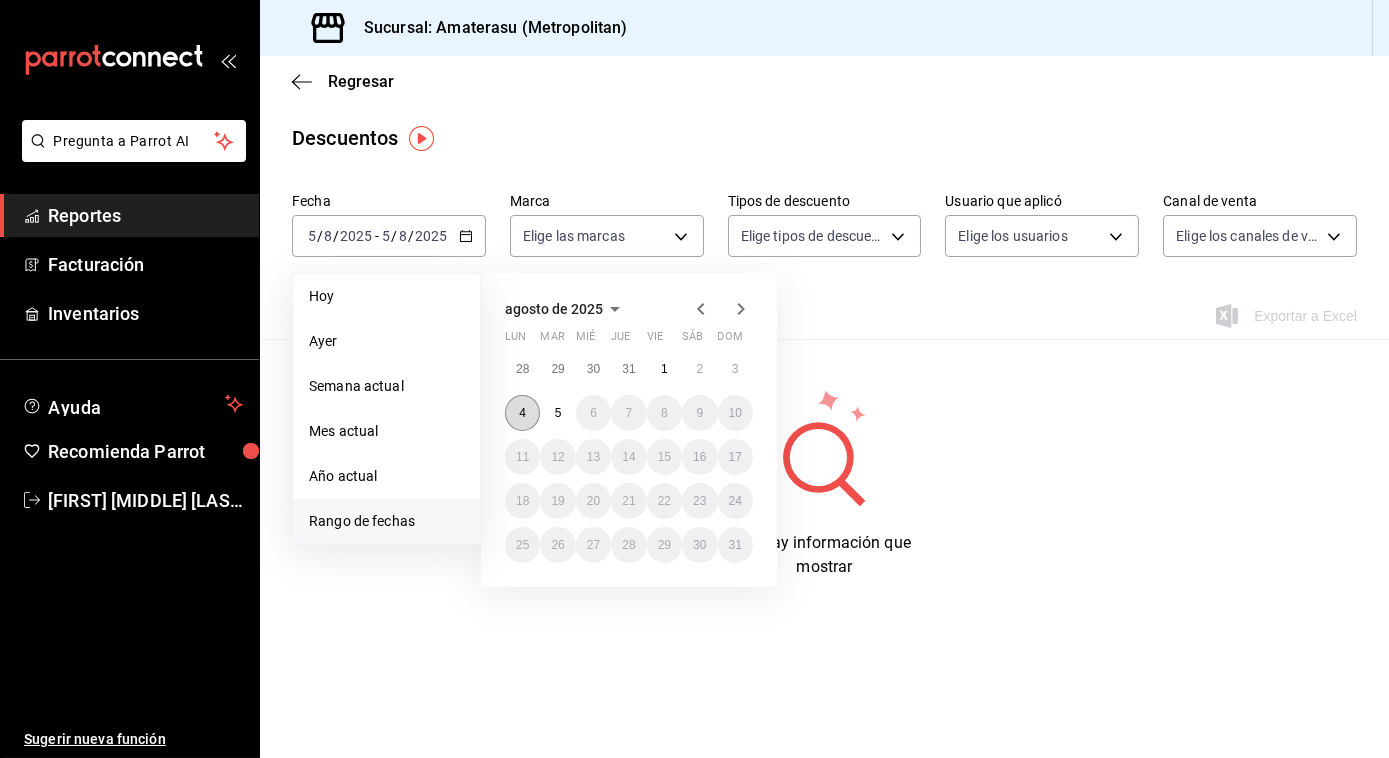click on "4" at bounding box center [522, 413] 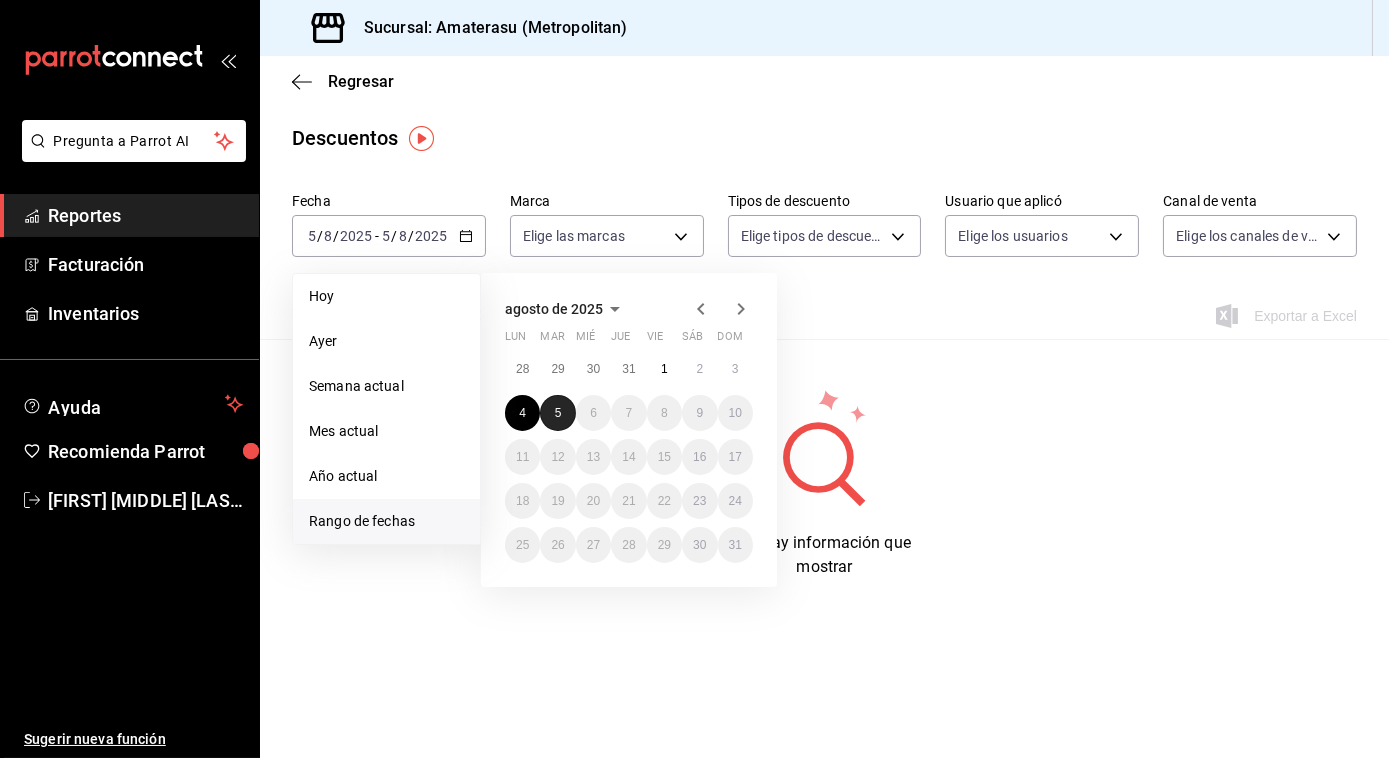 click on "5" at bounding box center (557, 413) 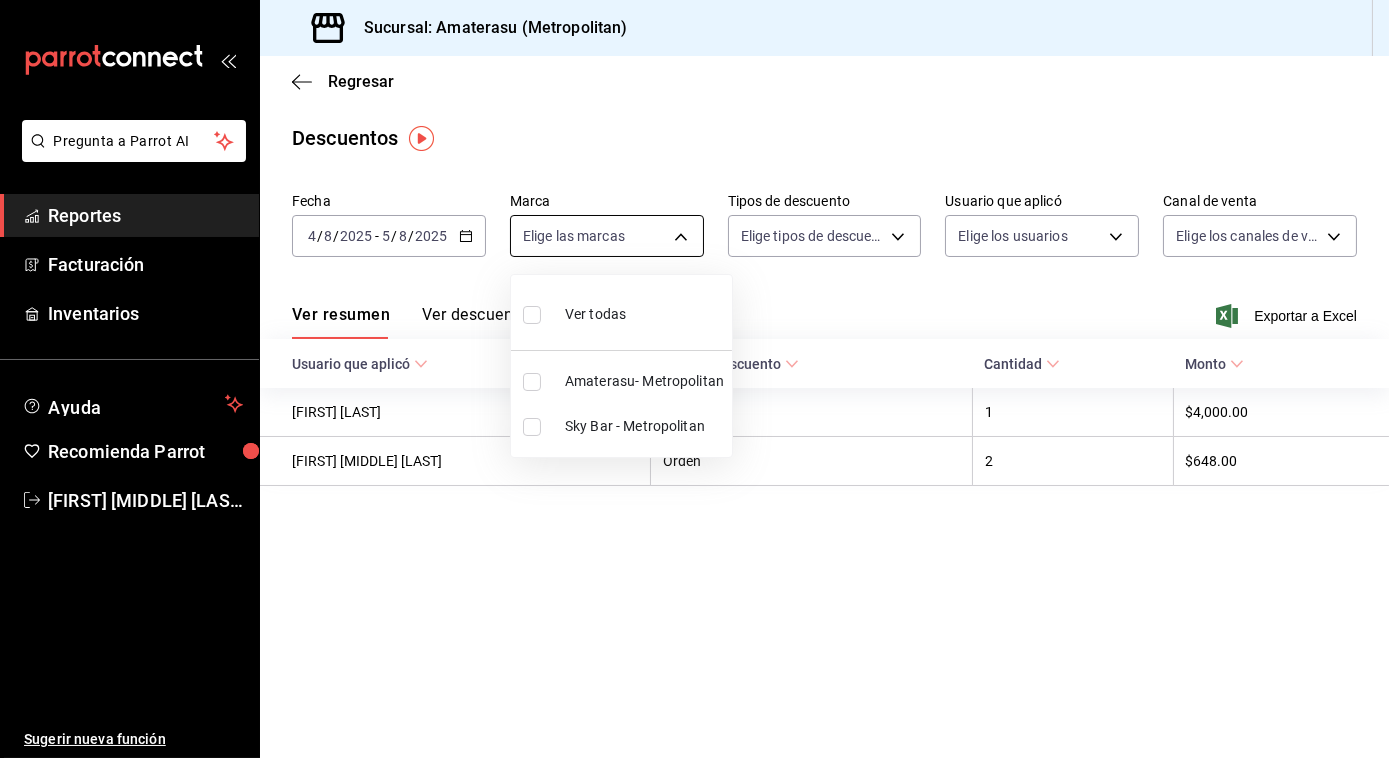 click on "Pregunta a Parrot AI Reportes   Facturación   Inventarios   Ayuda Recomienda Parrot   Jose Antonio Perez Naranjo   Sugerir nueva función   Sucursal: Amaterasu (Metropolitan) Regresar Descuentos Fecha 2025-08-04 4 / 8 / 2025 - 2025-08-05 5 / 8 / 2025 Marca Elige las marcas Tipos de descuento Elige tipos de descuento Usuario que aplicó Elige los usuarios Canal de venta Elige los canales de venta Ver resumen Ver descuentos Exportar a Excel Usuario que aplicó Tipo de descuento Cantidad Monto EDGAR JURADO Orden 1 $4,000.00 Jose Antonio Perez Naranjo Orden 2 $648.00 Pregunta a Parrot AI Reportes   Facturación   Inventarios   Ayuda Recomienda Parrot   Jose Antonio Perez Naranjo   Sugerir nueva función   GANA 1 MES GRATIS EN TU SUSCRIPCIÓN AQUÍ ¿Recuerdas cómo empezó tu restaurante?
Hoy puedes ayudar a un colega a tener el mismo cambio que tú viviste.
Recomienda Parrot directamente desde tu Portal Administrador.
Es fácil y rápido.
🎁 Por cada restaurante que se una, ganas 1 mes gratis. Ir a video" at bounding box center [694, 379] 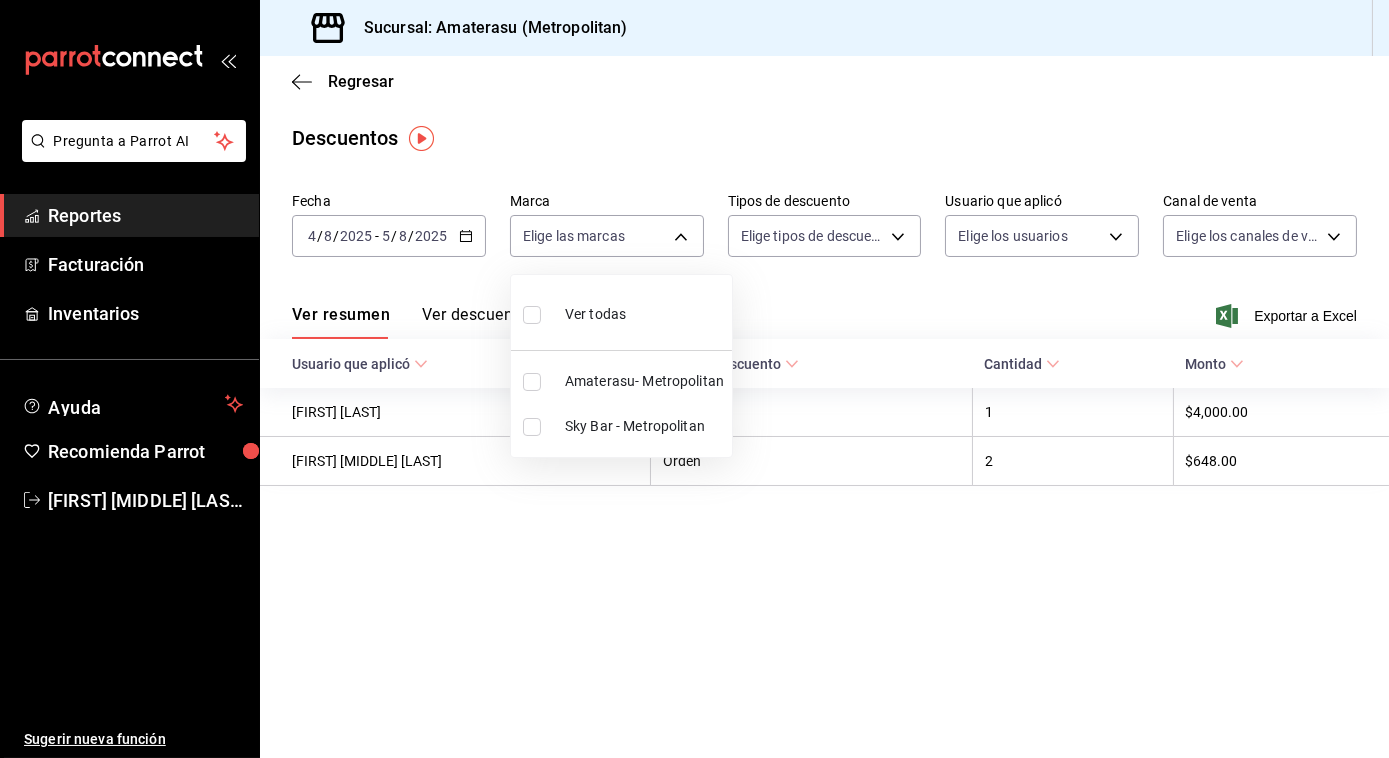 click at bounding box center (532, 382) 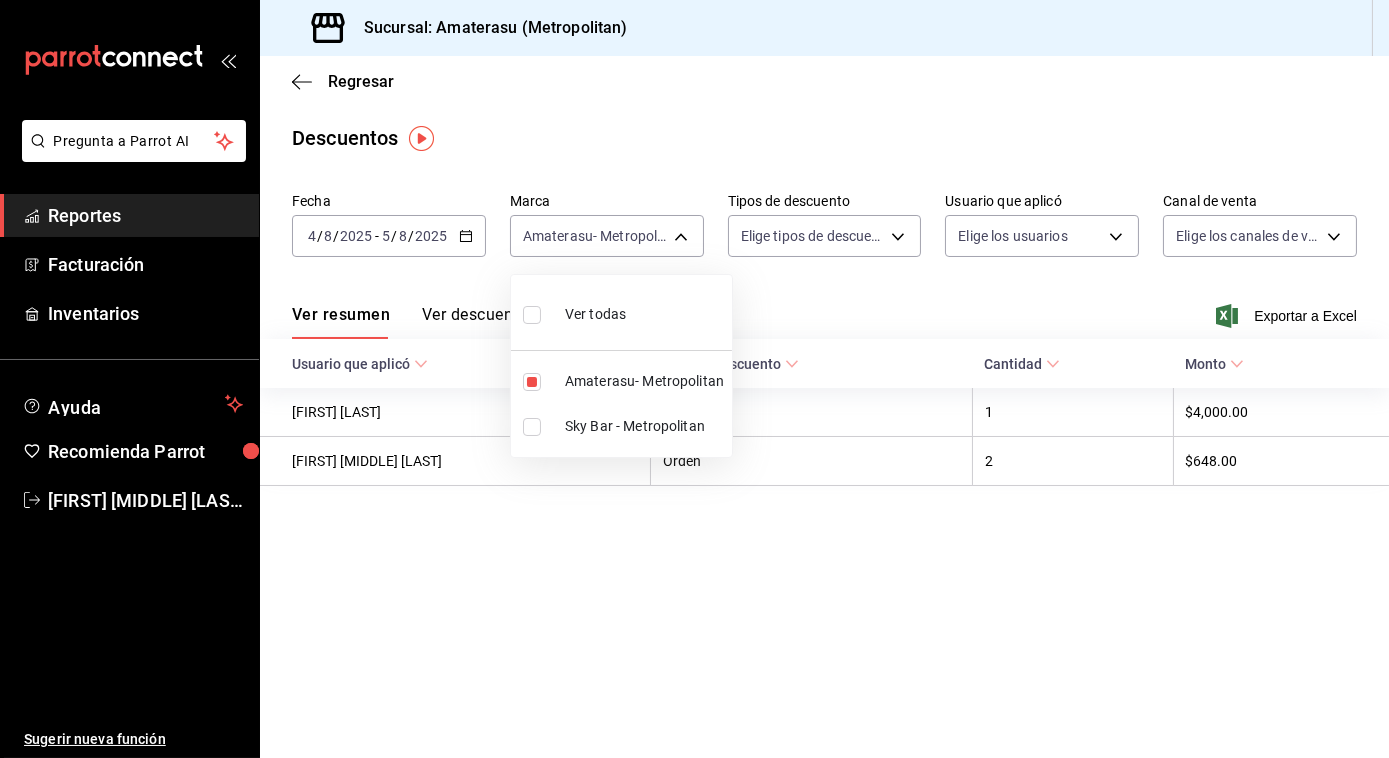 click at bounding box center [694, 379] 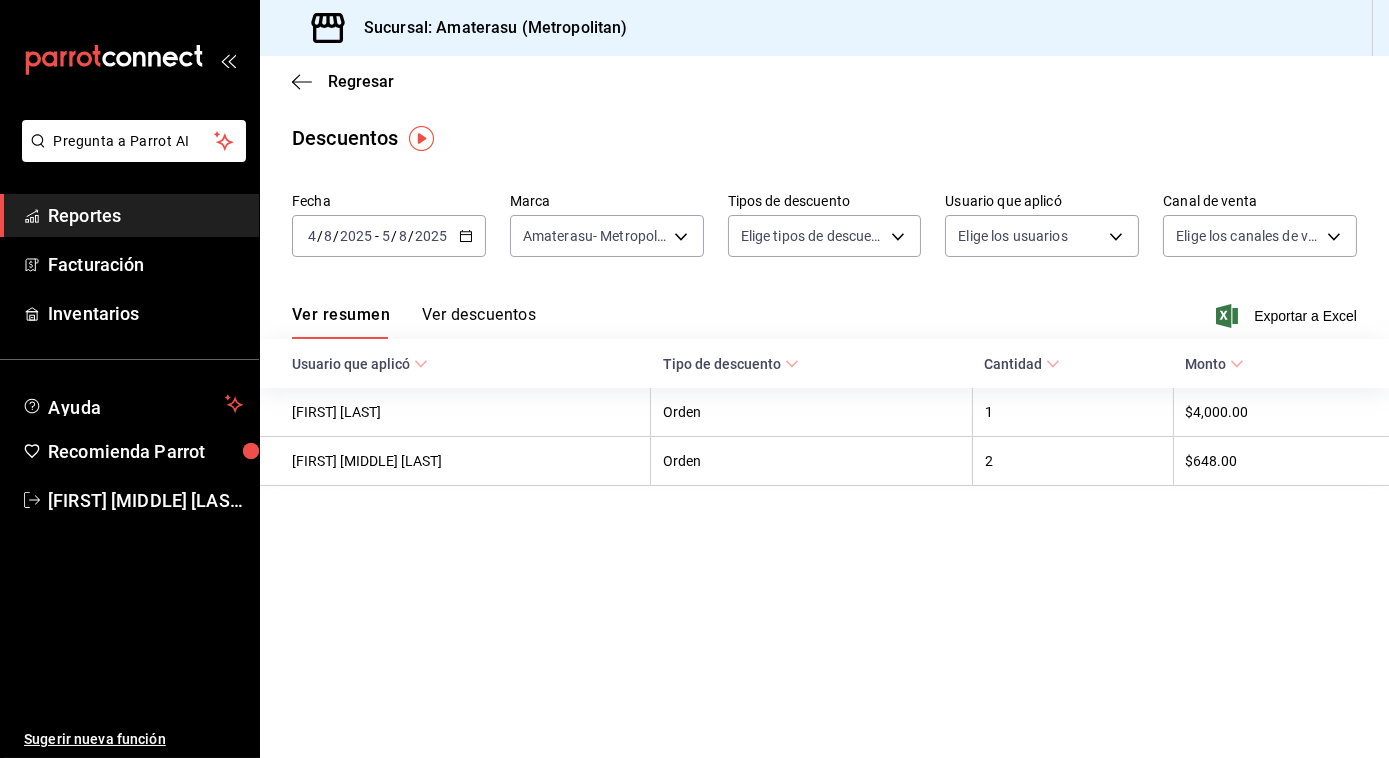 click on "Exportar a Excel" at bounding box center [1288, 316] 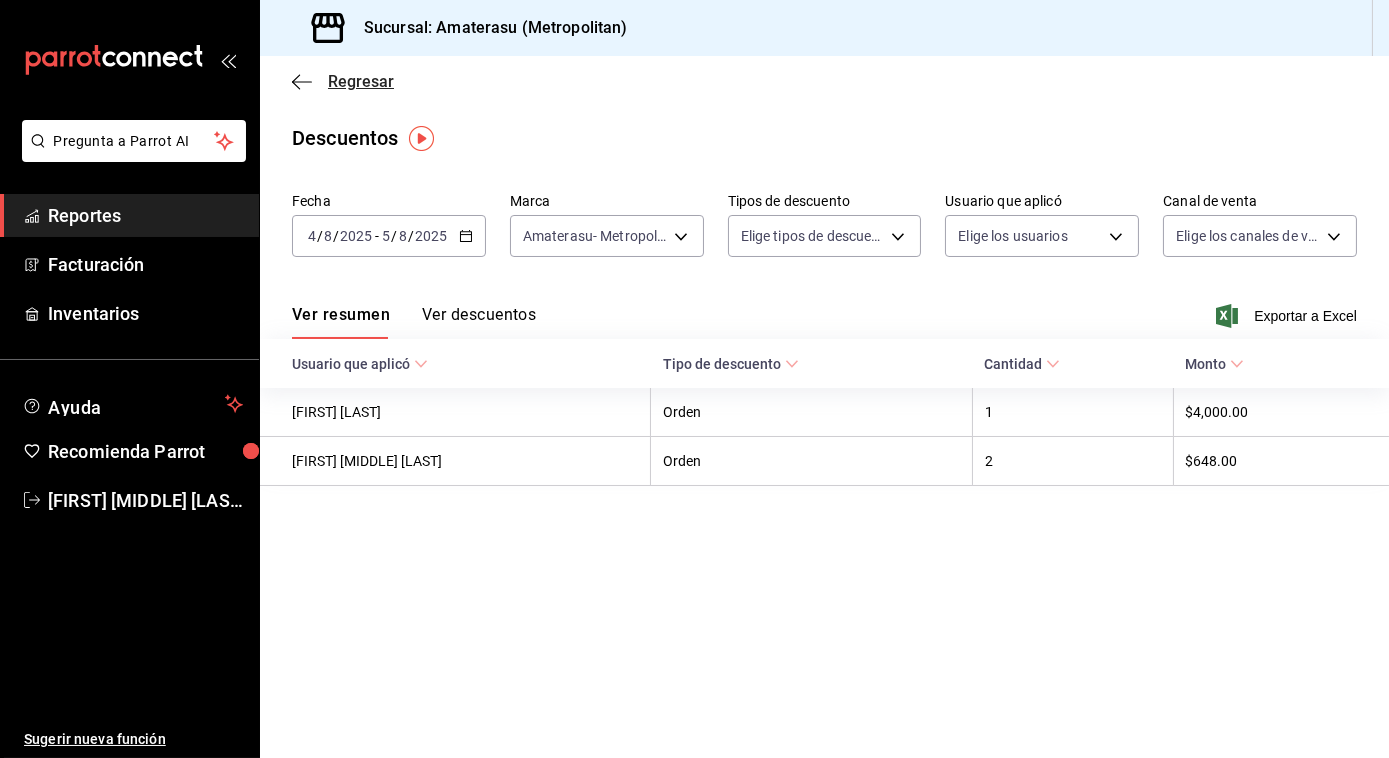 click 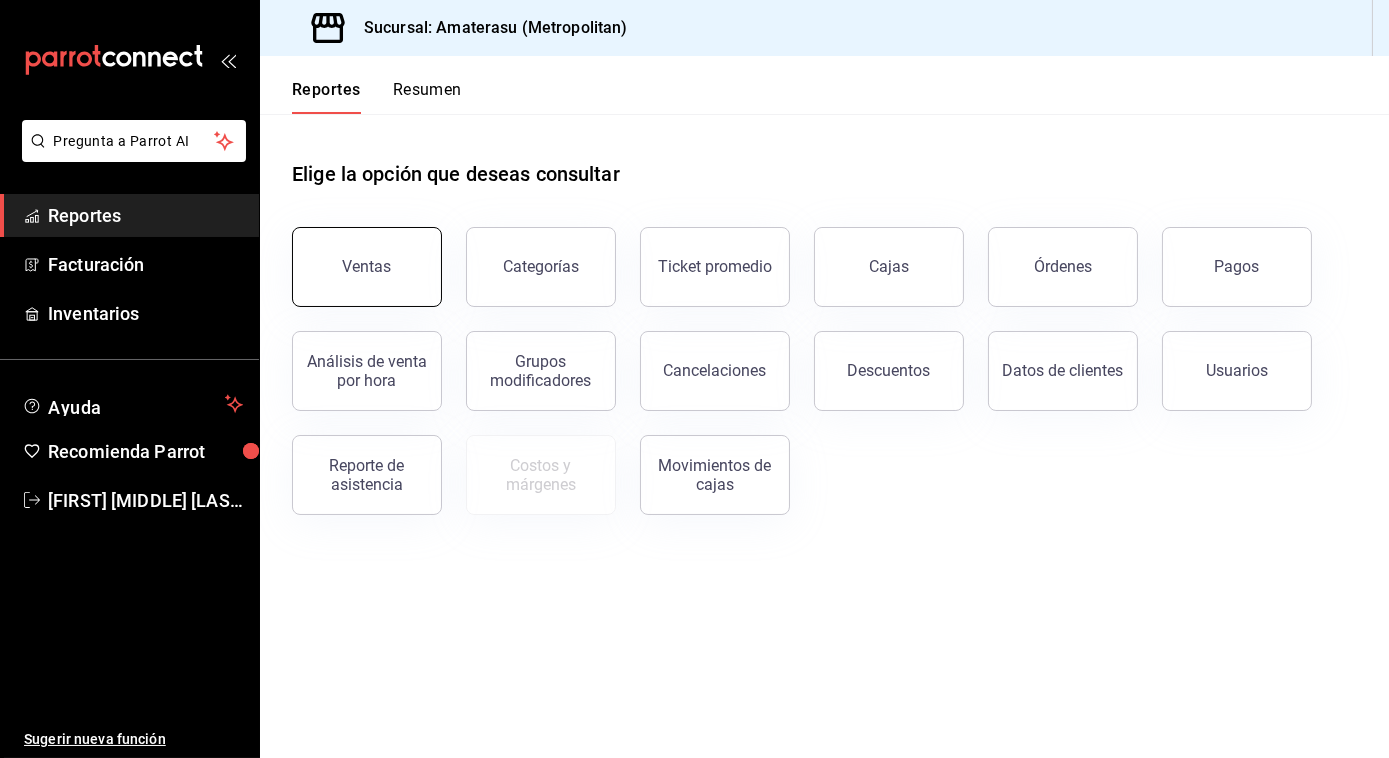 click on "Ventas" at bounding box center (367, 267) 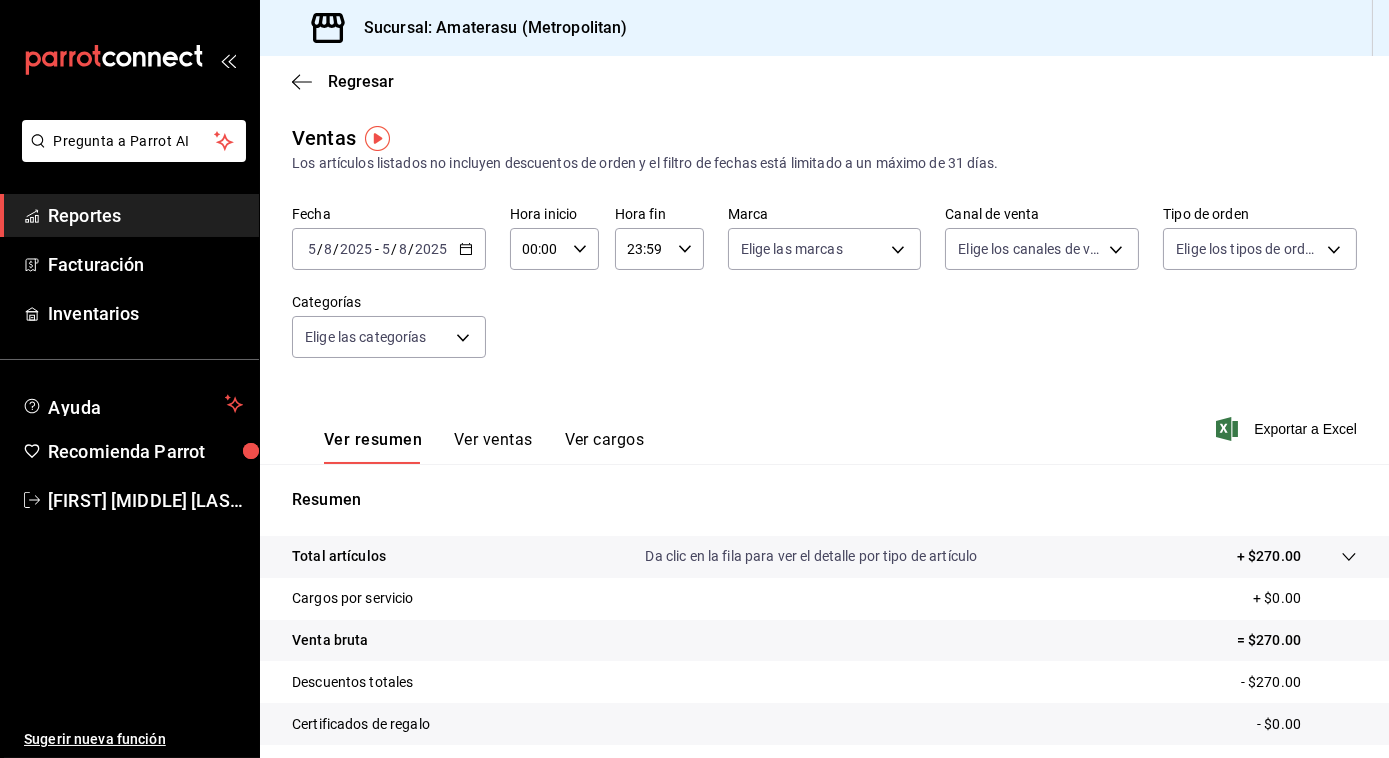 click on "2025-08-05 5 / 8 / 2025 - 2025-08-05 5 / 8 / 2025" at bounding box center [389, 249] 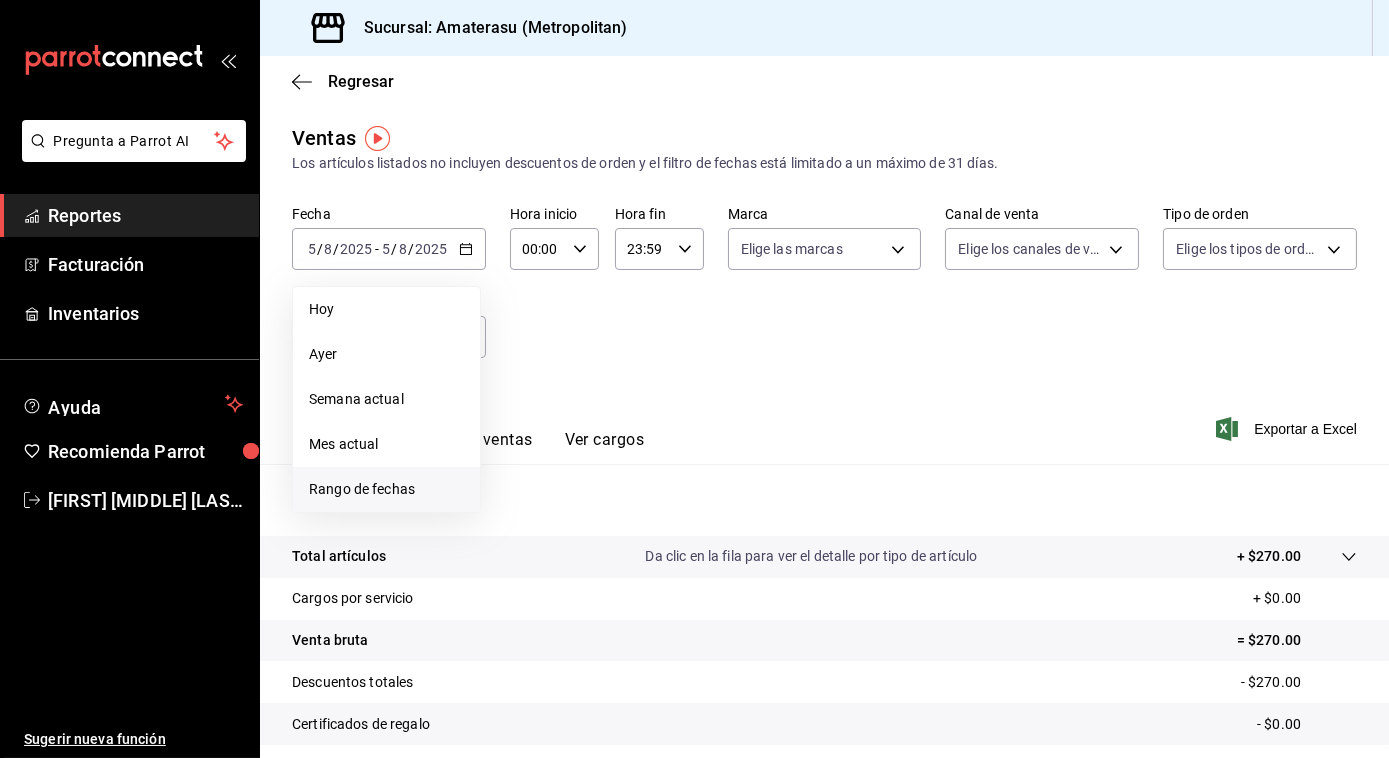 click on "Rango de fechas" at bounding box center (386, 489) 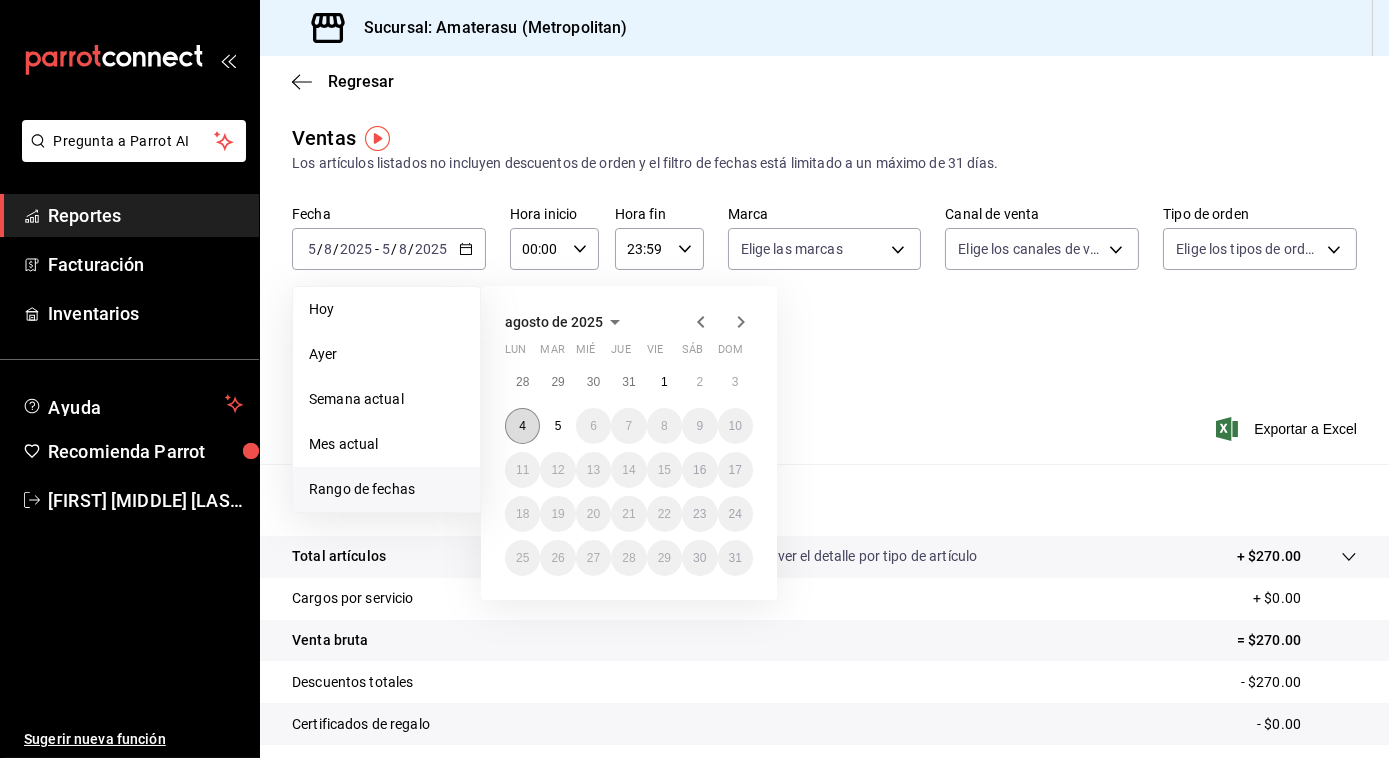 click on "4" at bounding box center (522, 426) 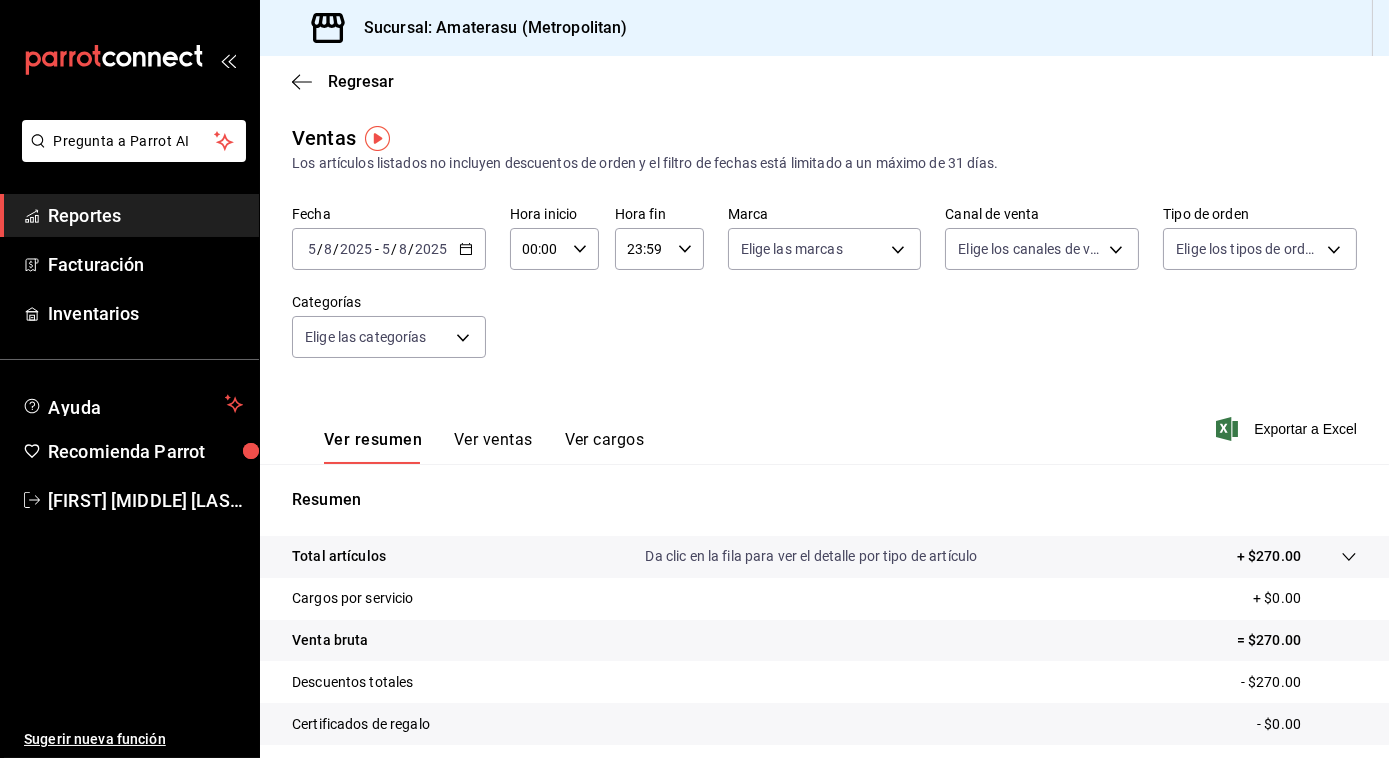 click on "00:00 Hora inicio" at bounding box center [554, 249] 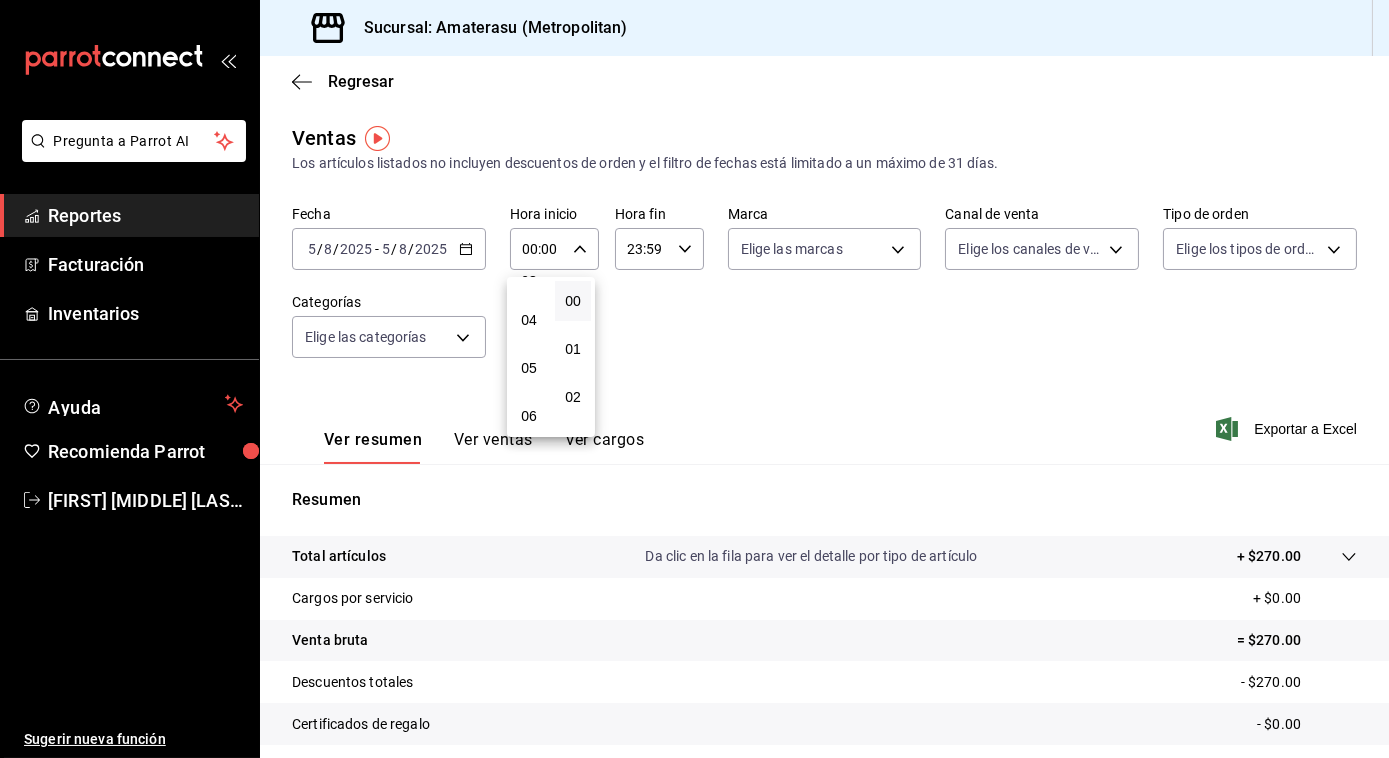 scroll, scrollTop: 174, scrollLeft: 0, axis: vertical 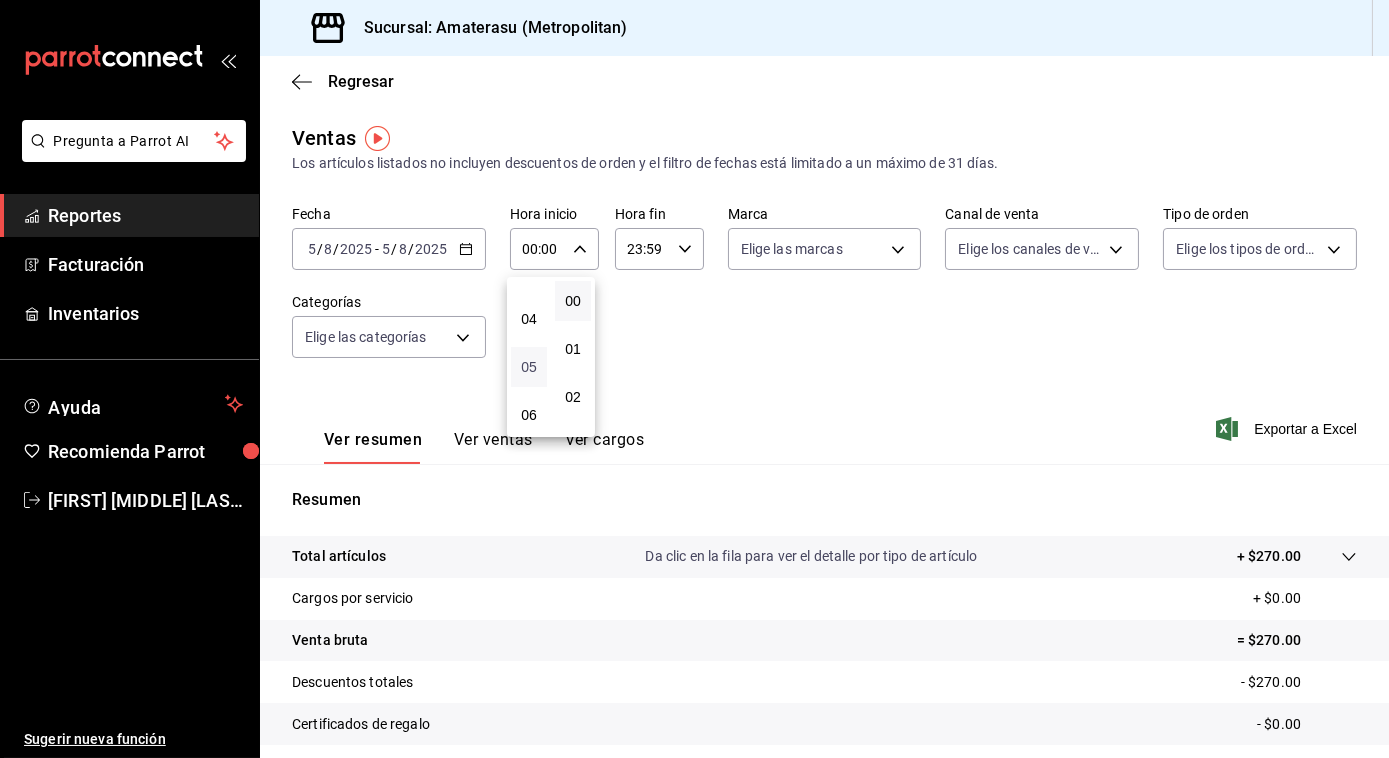 click on "05" at bounding box center [529, 367] 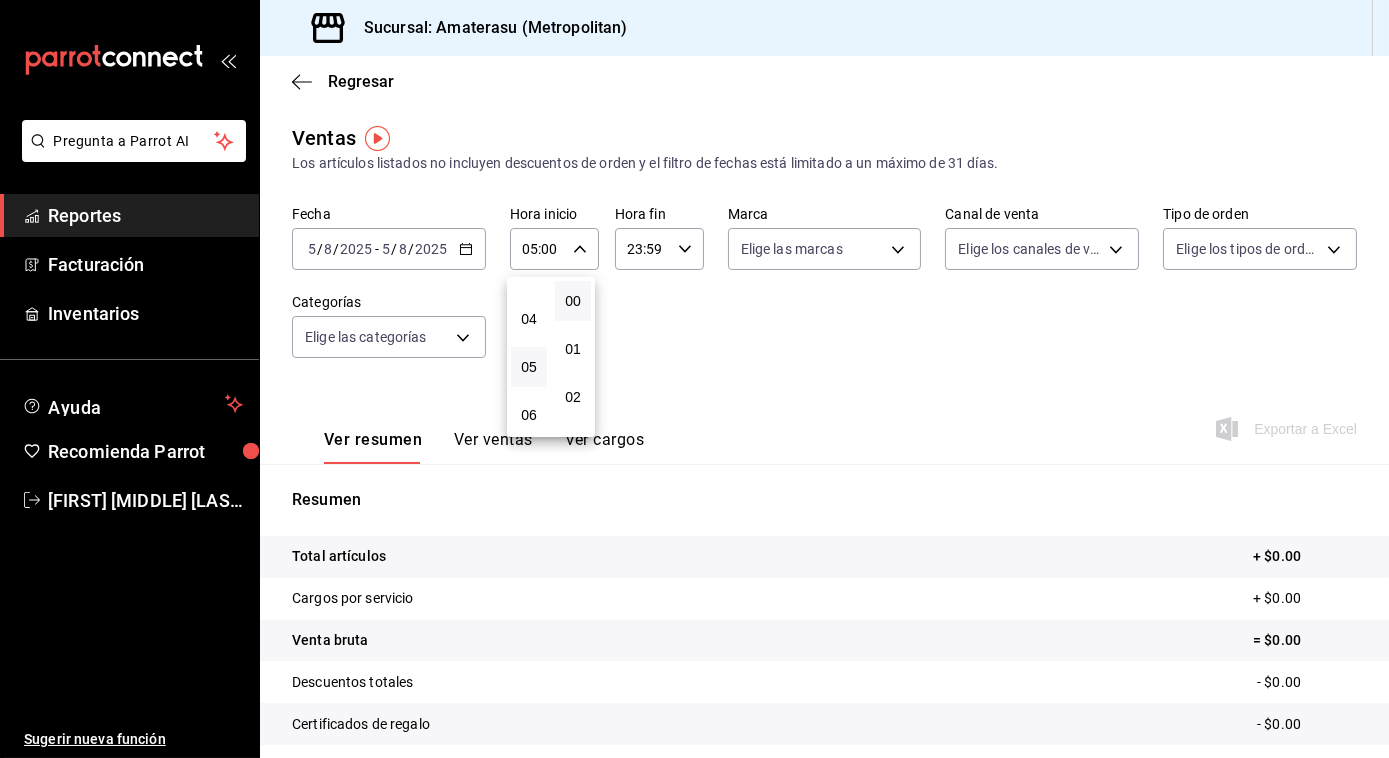 click at bounding box center [694, 379] 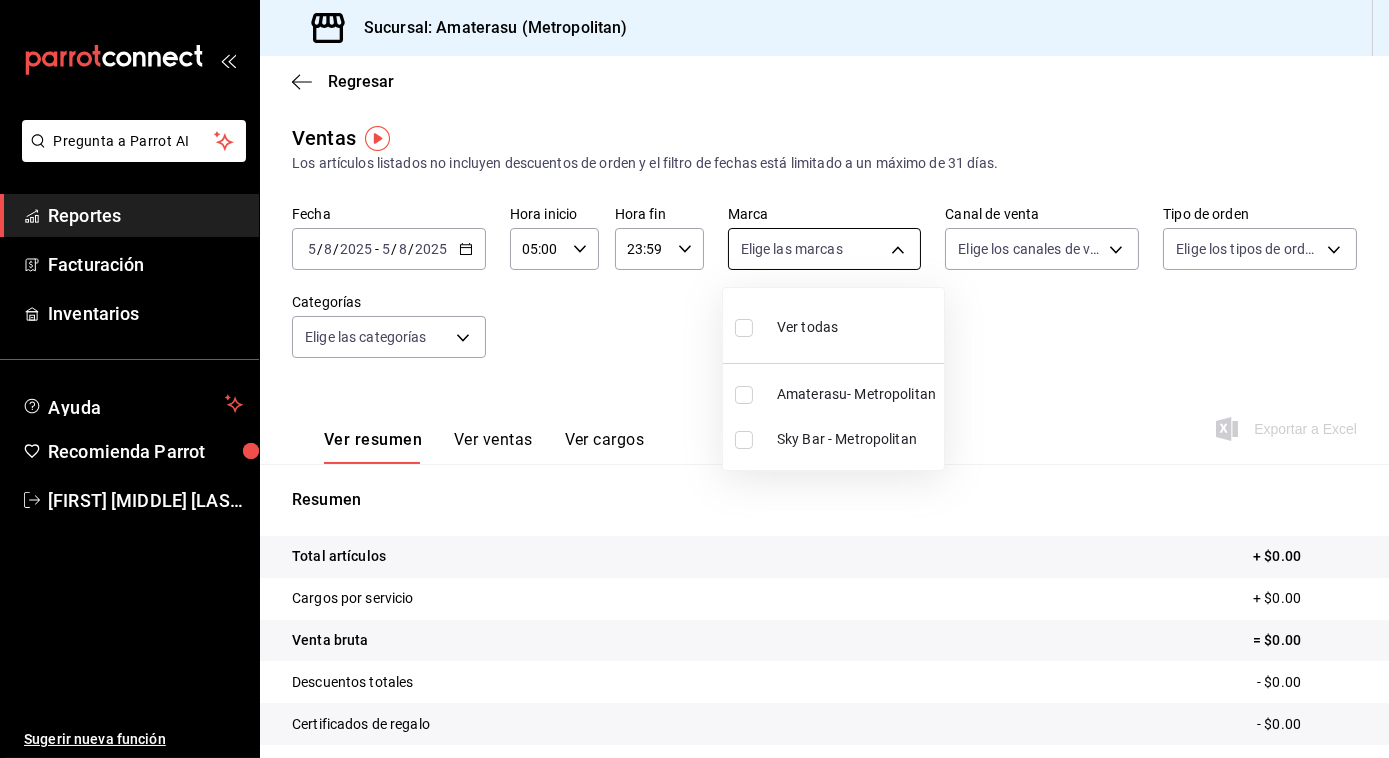 click on "Pregunta a Parrot AI Reportes   Facturación   Inventarios   Ayuda Recomienda Parrot   Jose Antonio Perez Naranjo   Sugerir nueva función   Sucursal: Amaterasu (Metropolitan) Regresar Ventas Los artículos listados no incluyen descuentos de orden y el filtro de fechas está limitado a un máximo de 31 días. Fecha 2025-08-05 5 / 8 / 2025 - 2025-08-05 5 / 8 / 2025 Hora inicio 05:00 Hora inicio Hora fin 23:59 Hora fin Marca Elige las marcas Canal de venta Elige los canales de venta Tipo de orden Elige los tipos de orden Categorías Elige las categorías Ver resumen Ver ventas Ver cargos Exportar a Excel Resumen Total artículos + $0.00 Cargos por servicio + $0.00 Venta bruta = $0.00 Descuentos totales - $0.00 Certificados de regalo - $0.00 Venta total = $0.00 Impuestos - $0.00 Venta neta = $0.00 Pregunta a Parrot AI Reportes   Facturación   Inventarios   Ayuda Recomienda Parrot   Jose Antonio Perez Naranjo   Sugerir nueva función   GANA 1 MES GRATIS EN TU SUSCRIPCIÓN AQUÍ Ver video tutorial Ir a video" at bounding box center [694, 379] 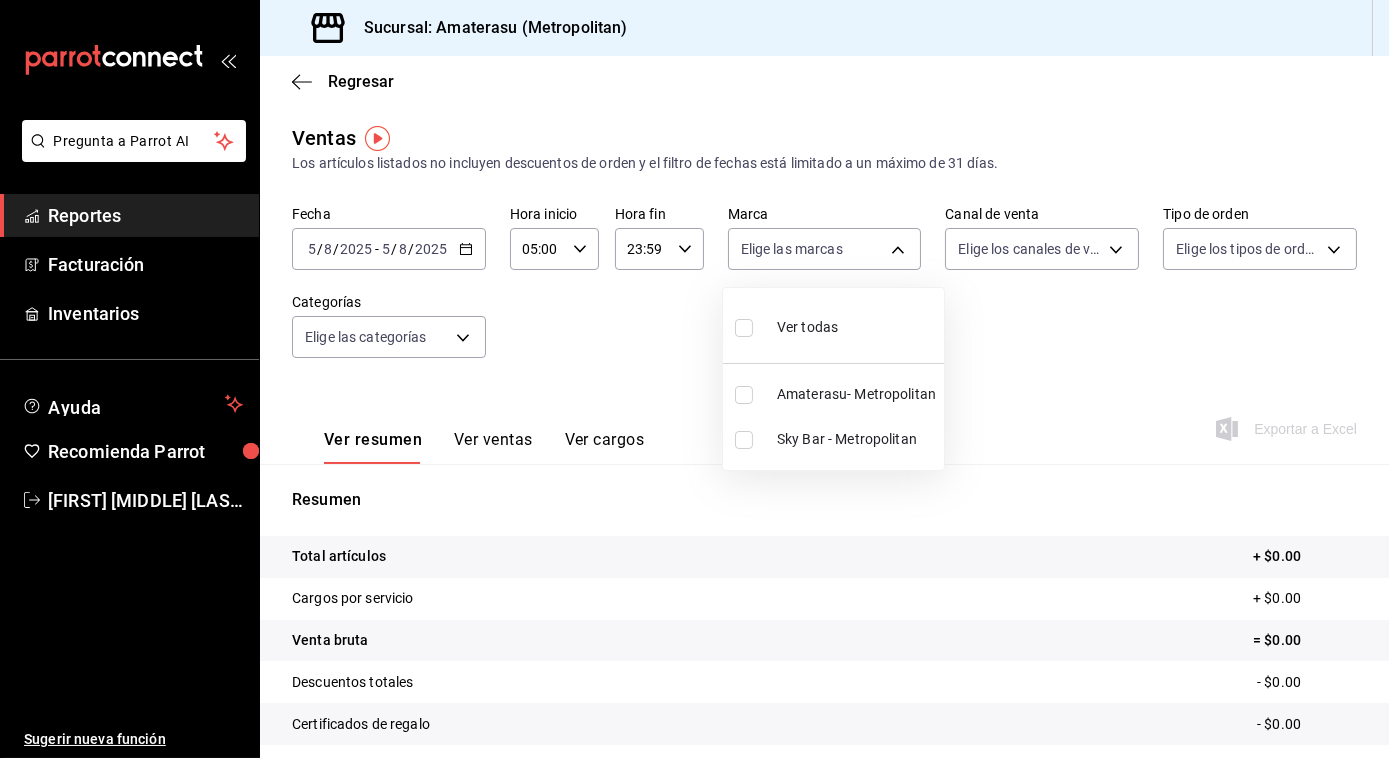click at bounding box center [744, 395] 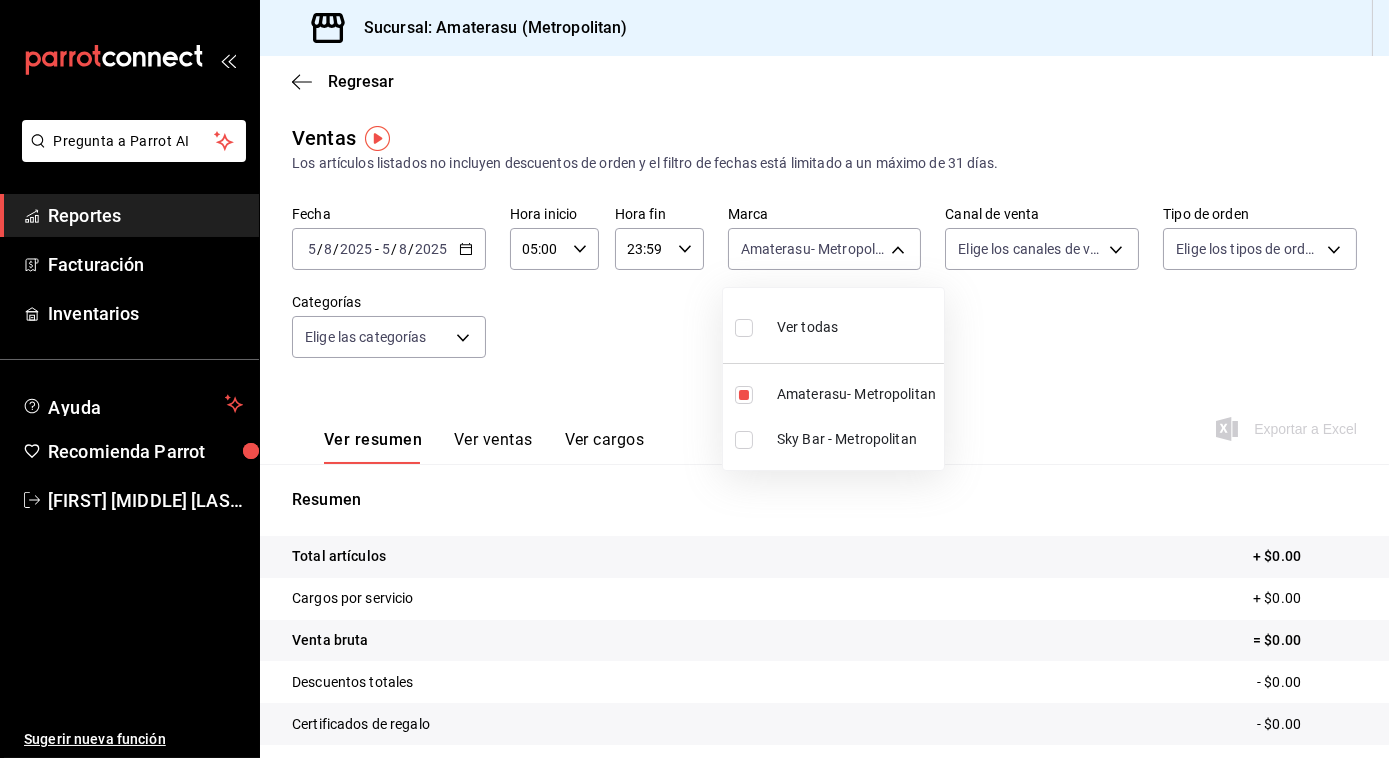 click at bounding box center [694, 379] 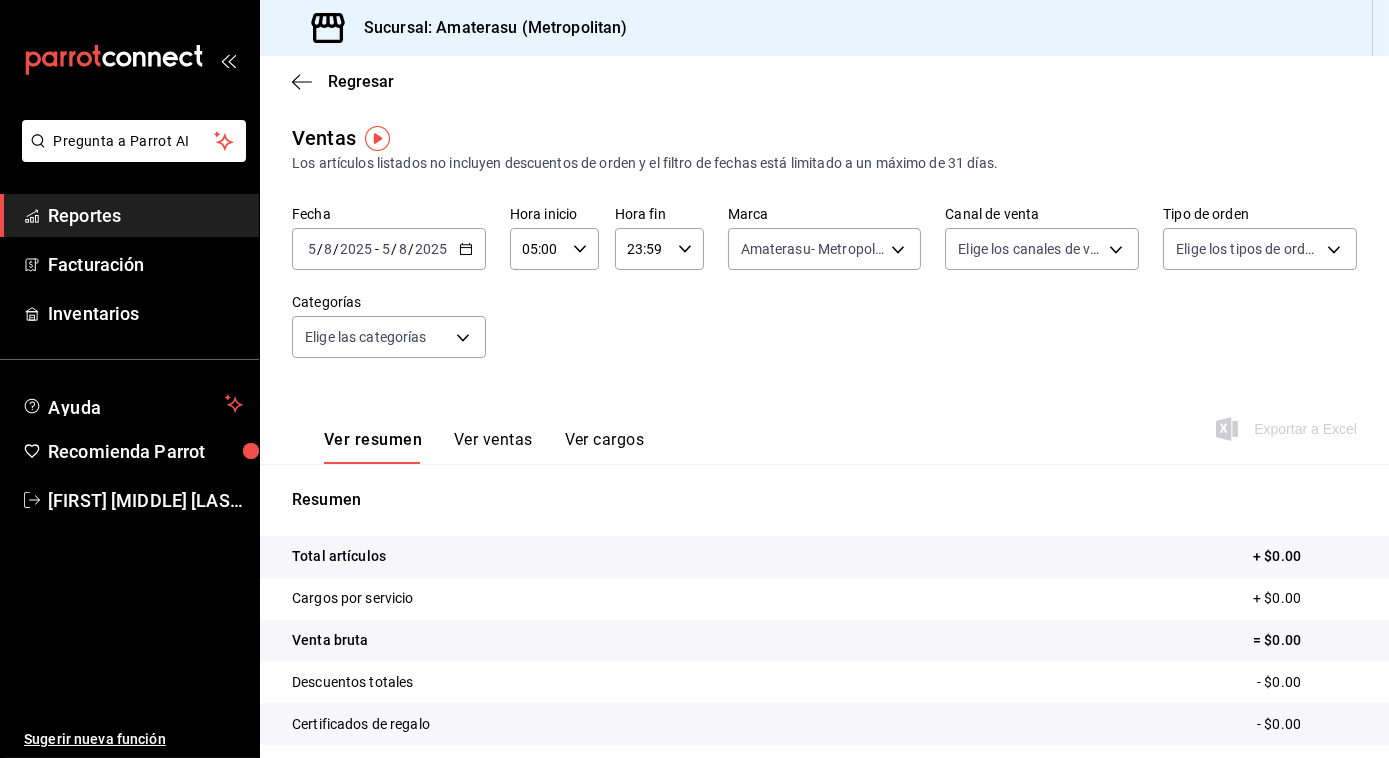click 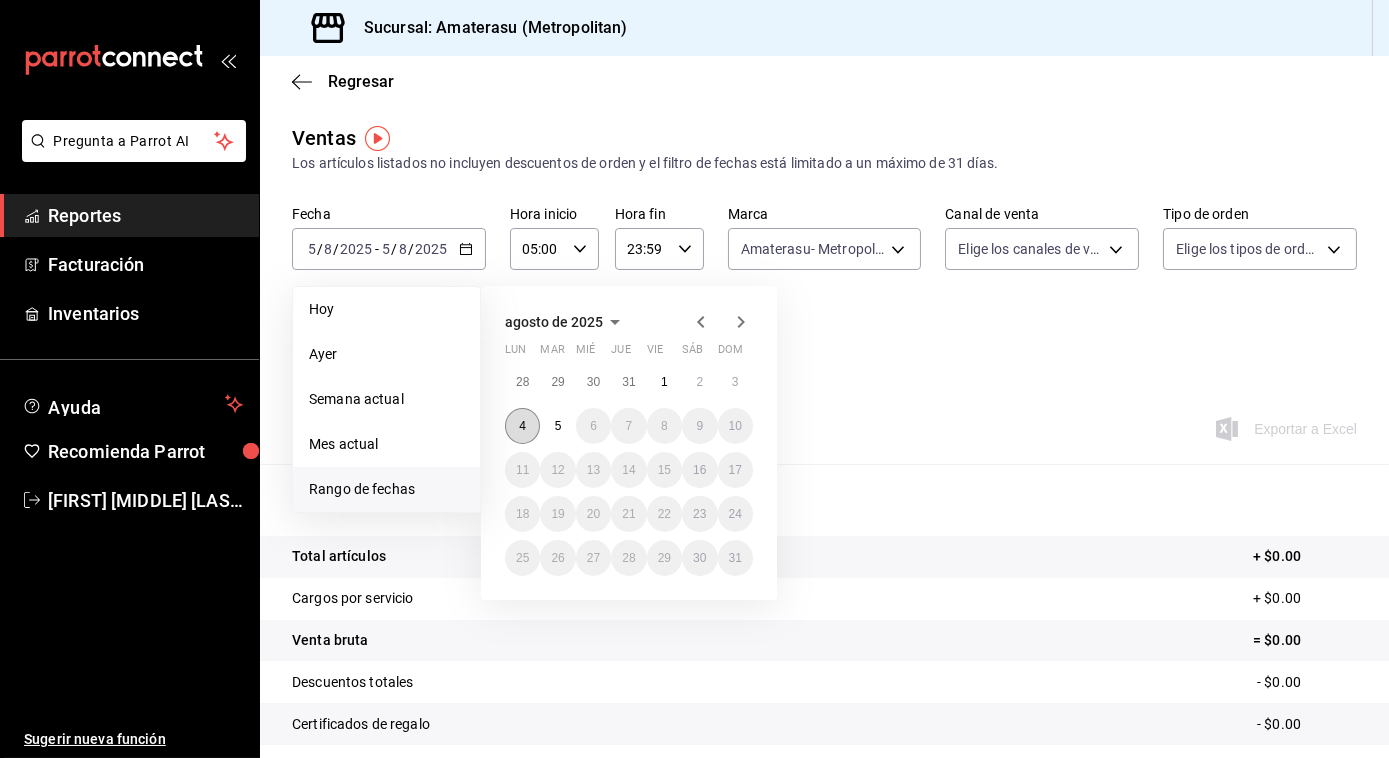 click on "4" at bounding box center (522, 426) 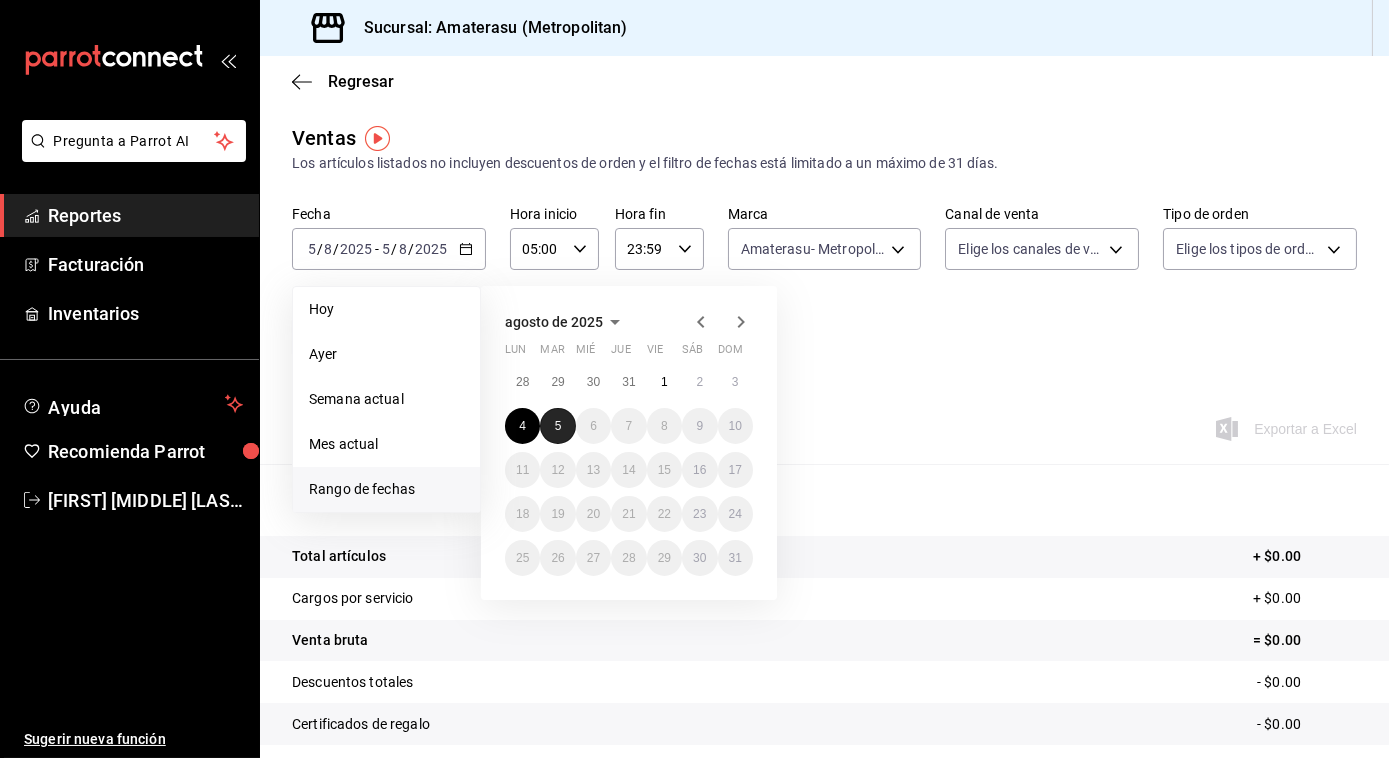 click on "5" at bounding box center [557, 426] 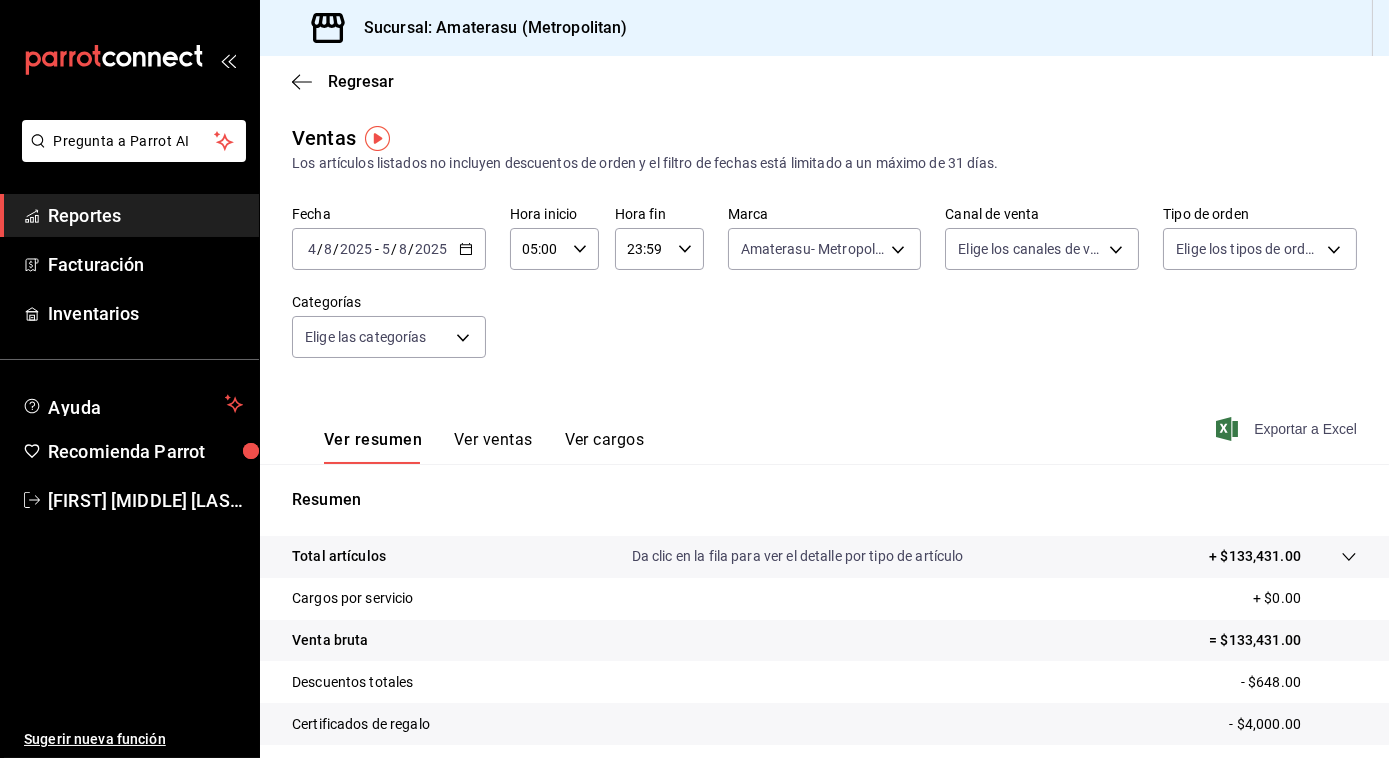 click on "Exportar a Excel" at bounding box center [1288, 429] 